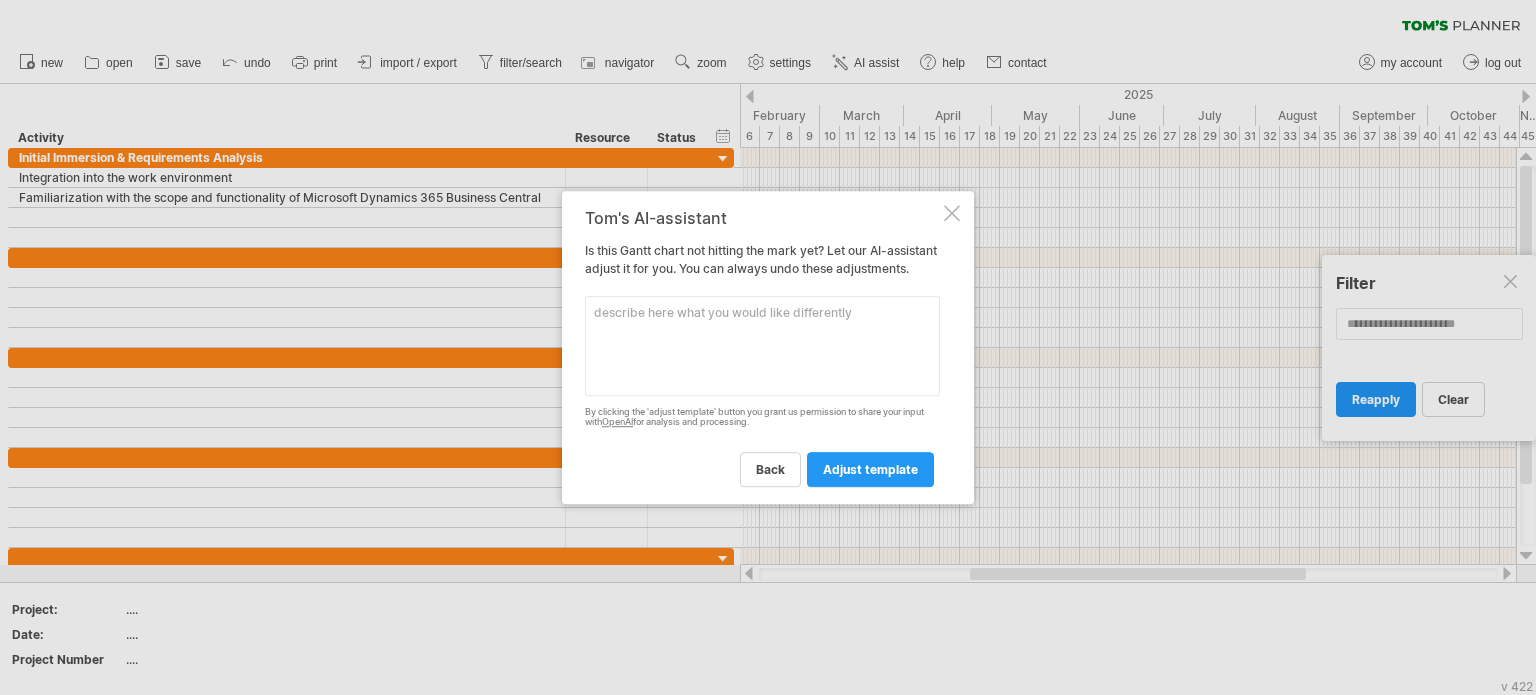 scroll, scrollTop: 0, scrollLeft: 0, axis: both 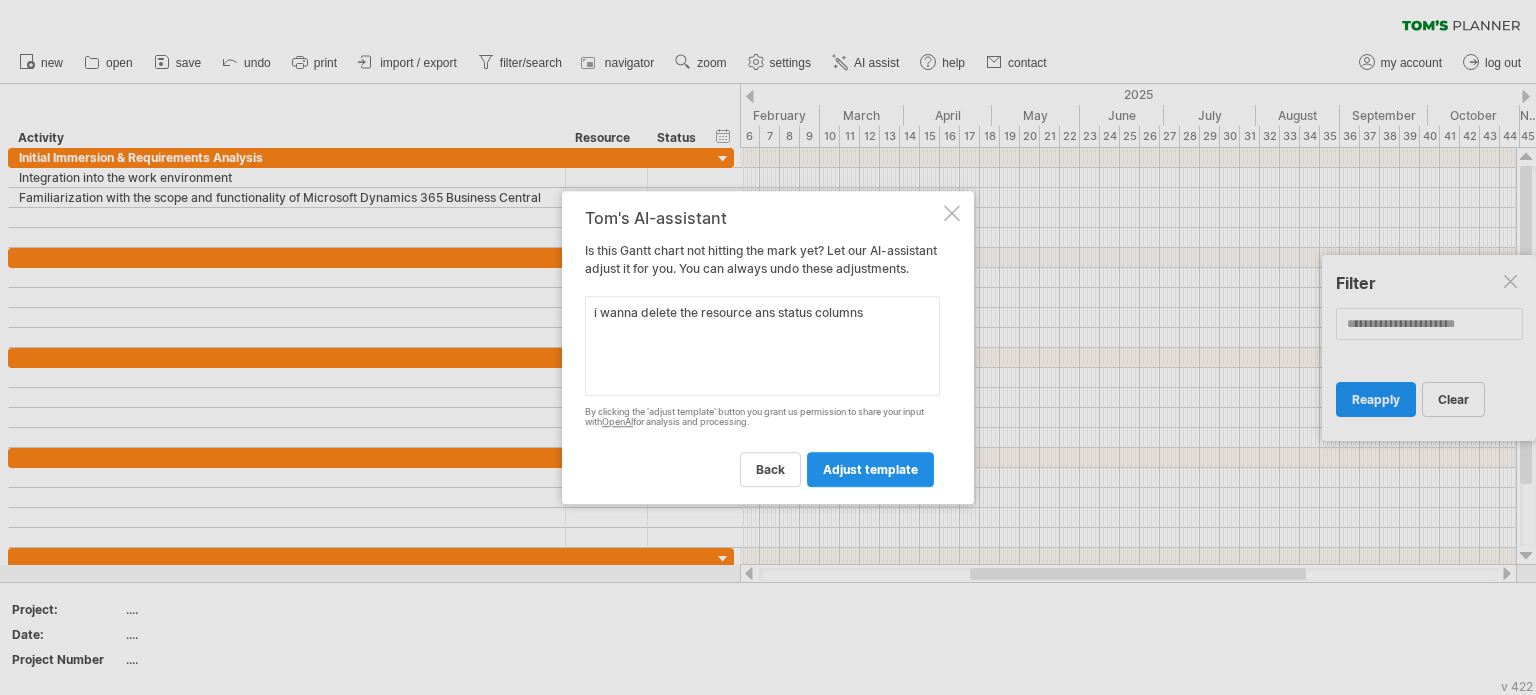 type on "i wanna delete the resource ans status columns" 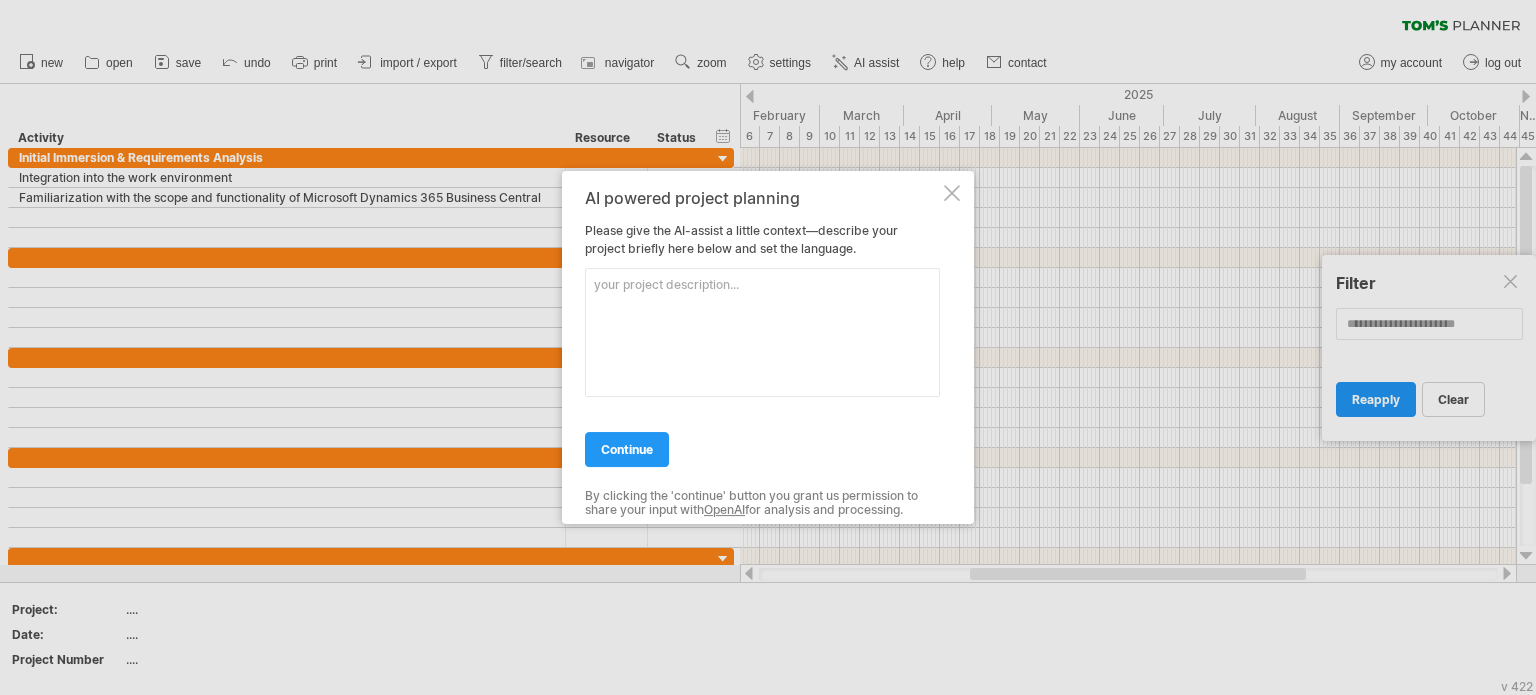 click at bounding box center (762, 332) 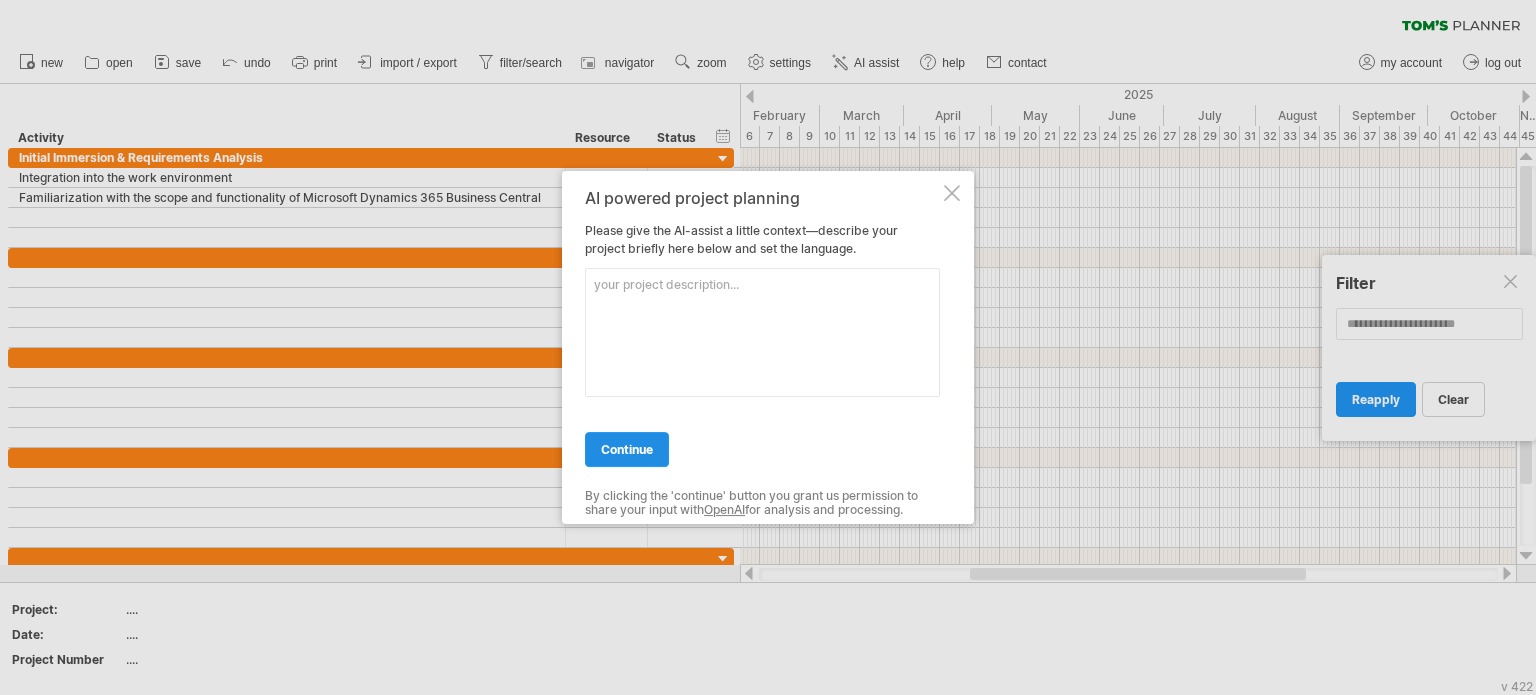 click on "continue" at bounding box center [627, 449] 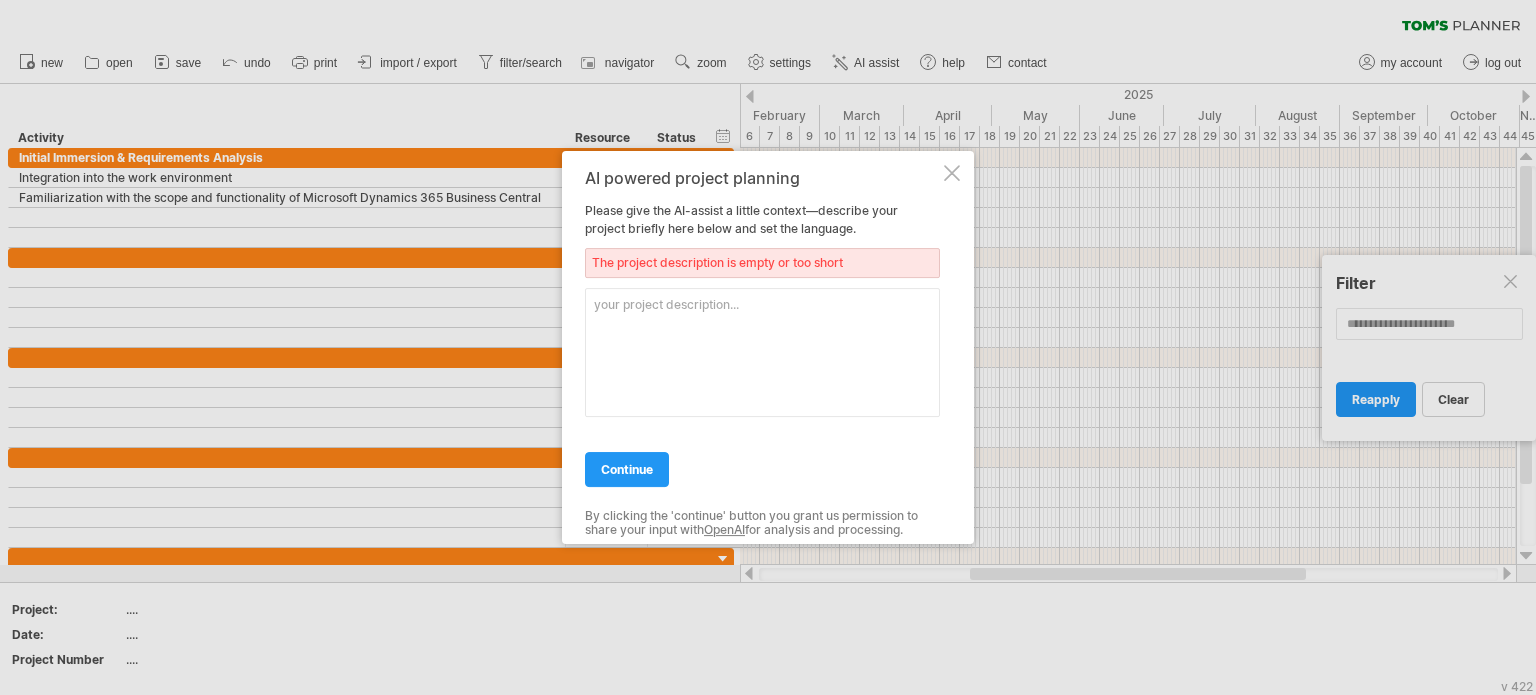 click at bounding box center (762, 352) 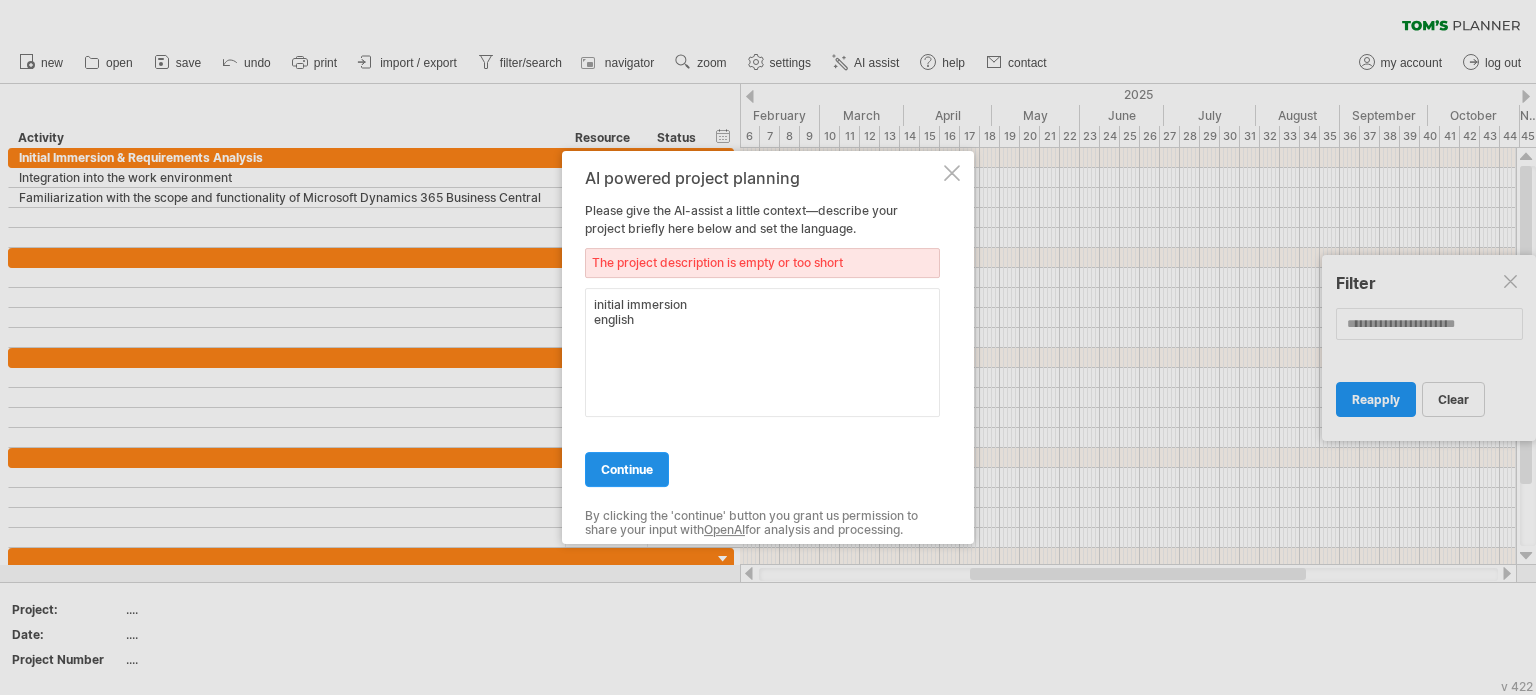 type on "initial immersion
english" 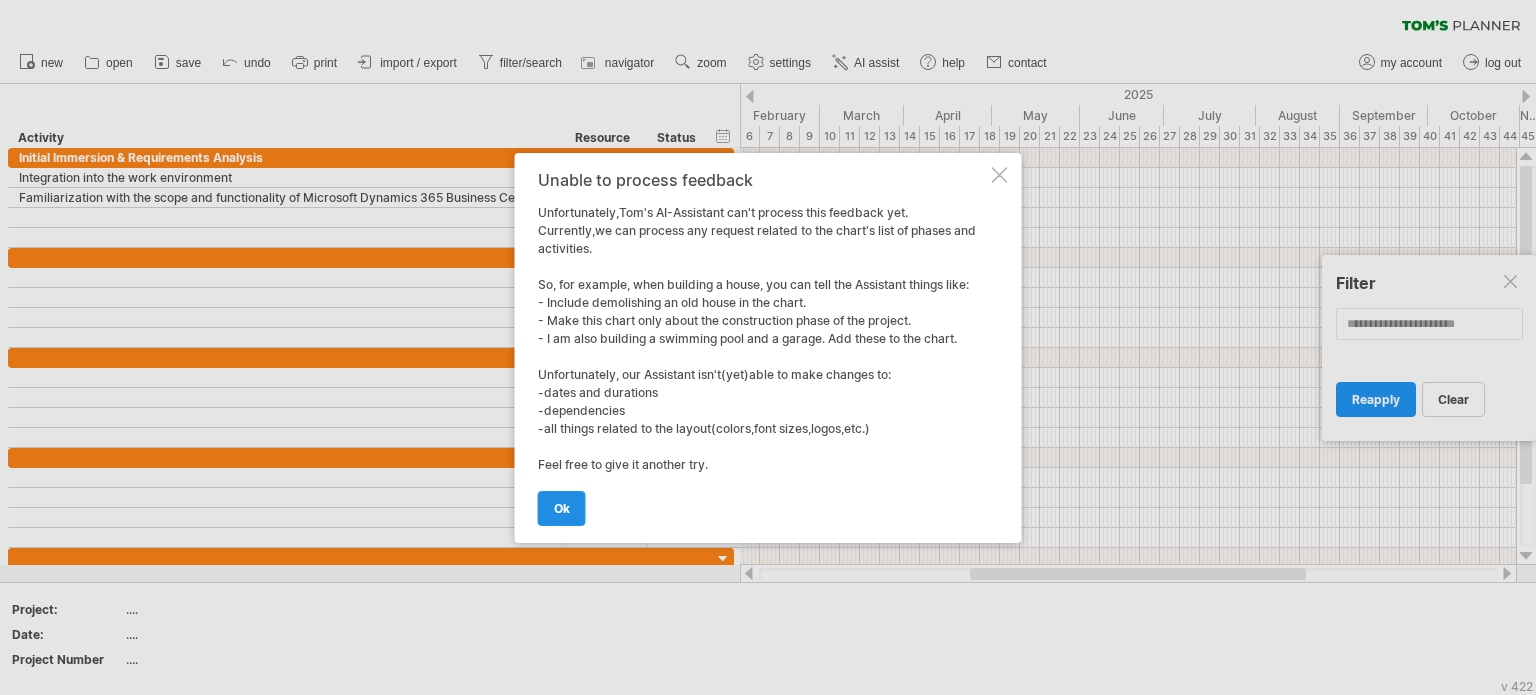 click on "ok" at bounding box center [562, 508] 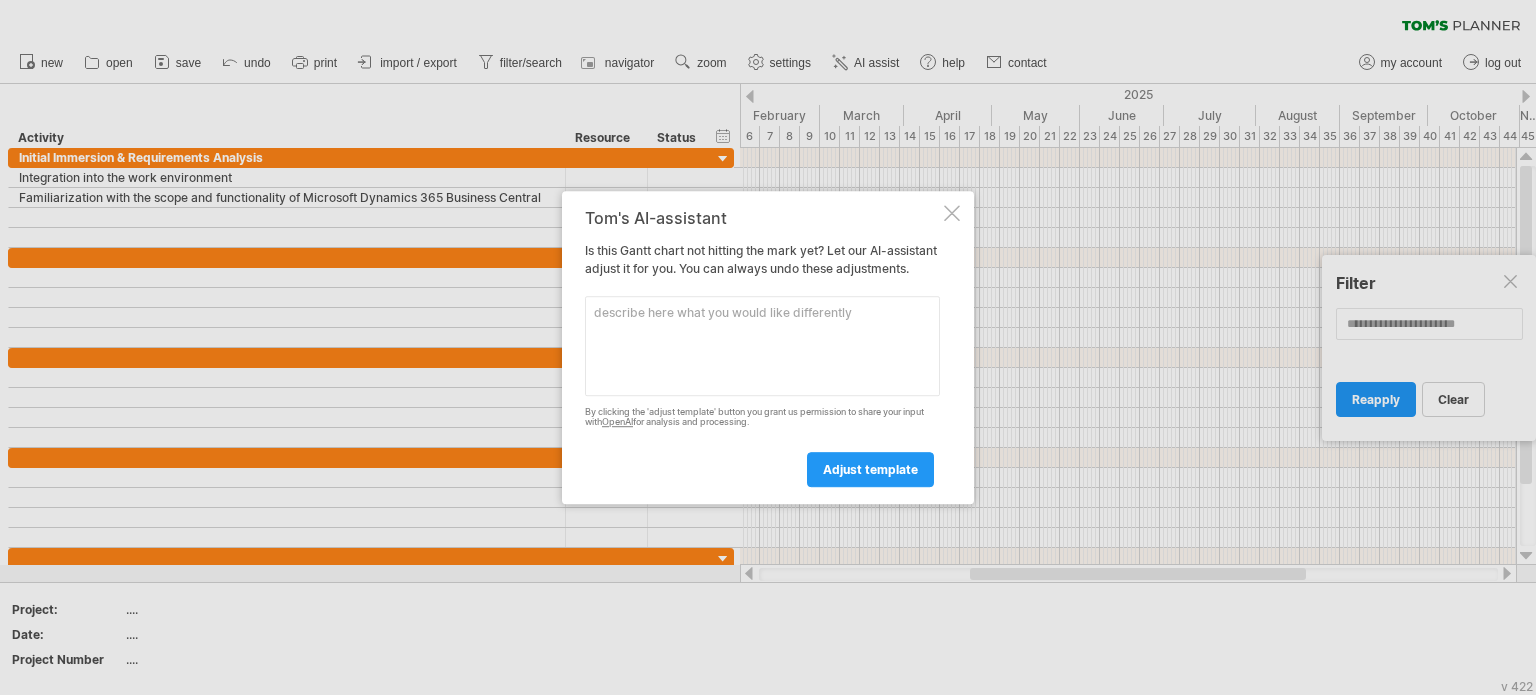 click on "Tom's AI-assistant Is this Gantt chart not hitting the mark yet? Let our AI-assistant adjust it for you. You can always undo these adjustments. Please enter here below what you would like to add or change. By clicking the 'adjust template' button you grant us permission to share your input with  OpenAI  for analysis and processing. adjust template" at bounding box center (768, 348) 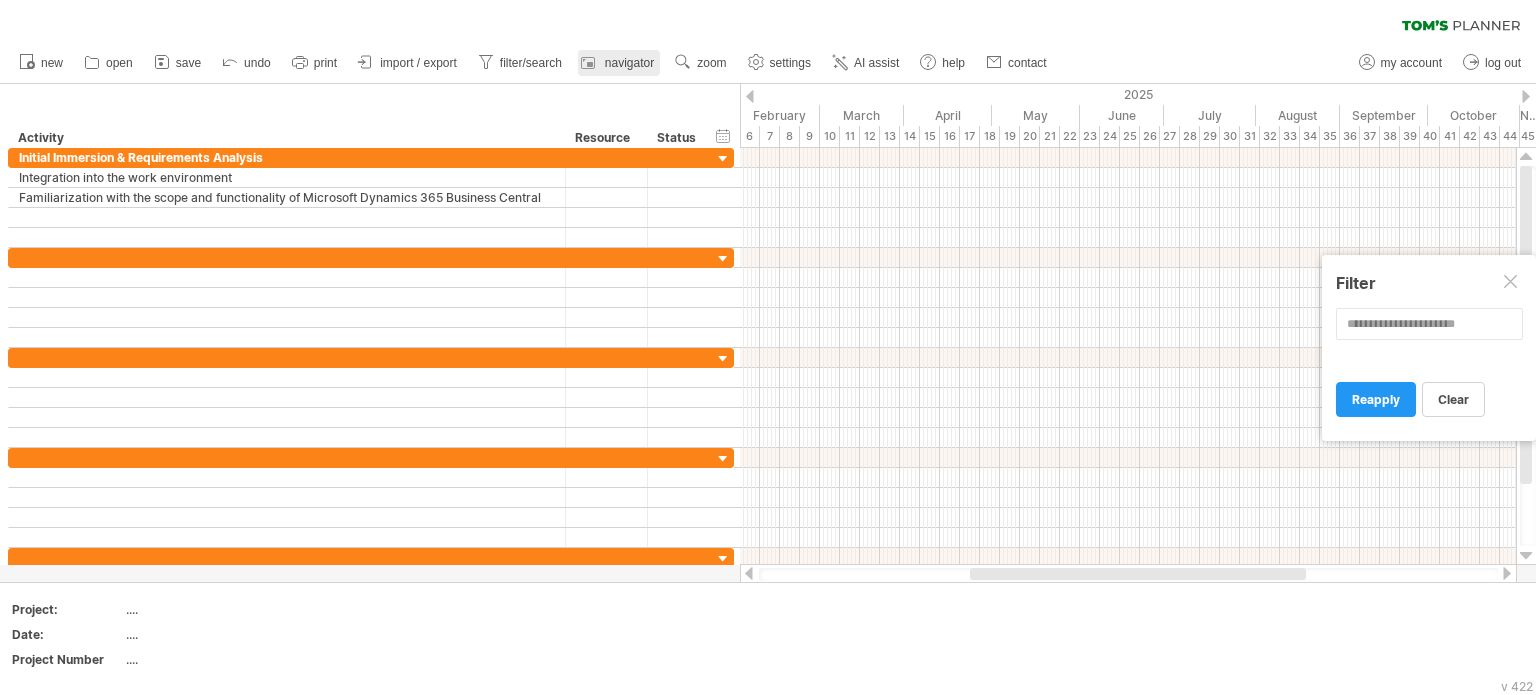 click on "navigator" at bounding box center (629, 63) 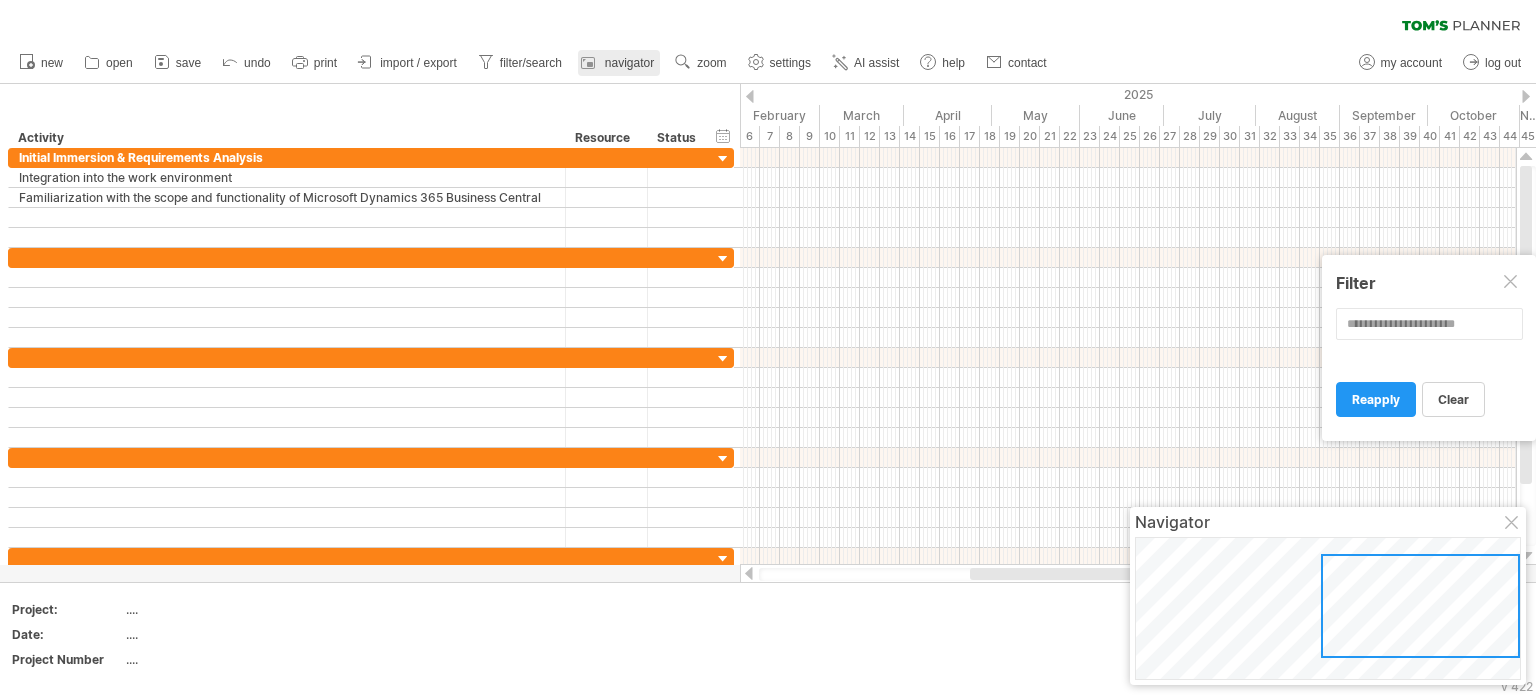 click on "navigator" at bounding box center (629, 63) 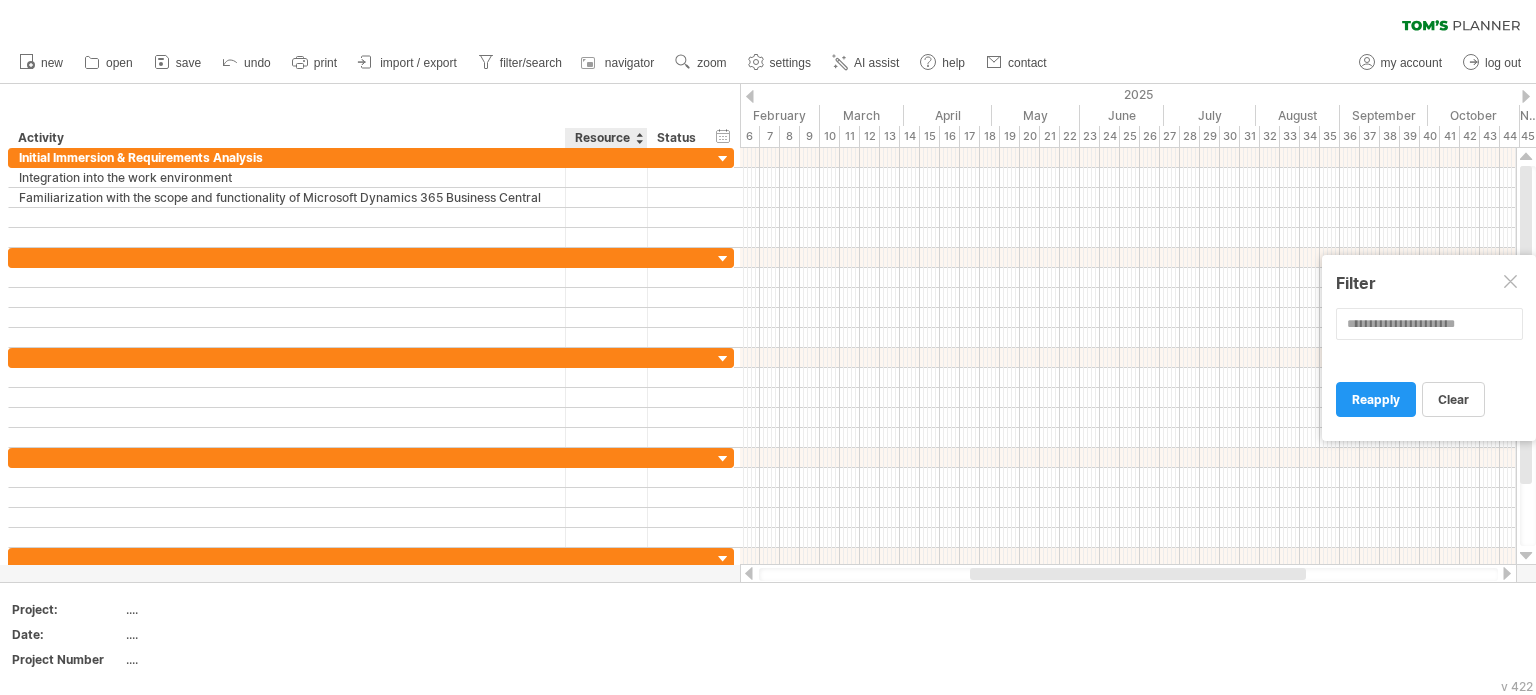 click on "Resource" at bounding box center (605, 138) 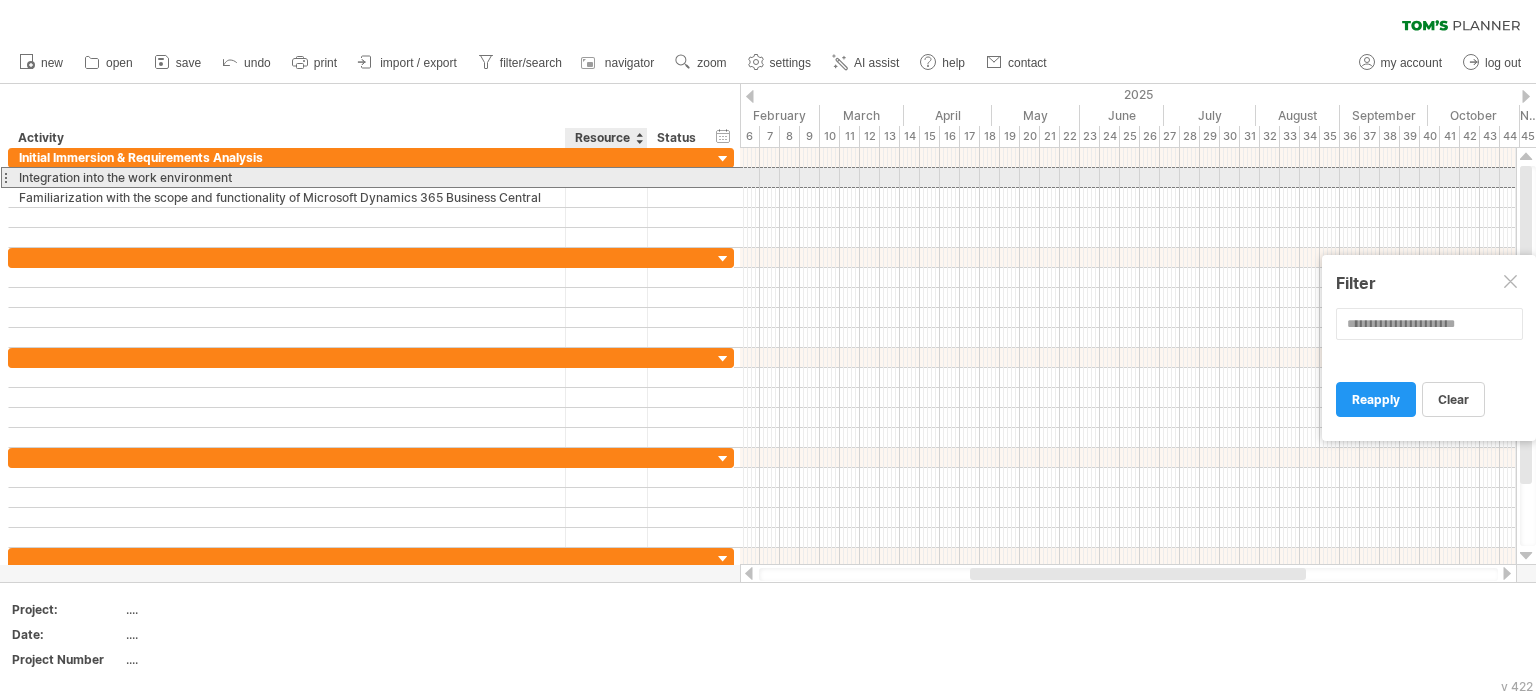 click at bounding box center (606, 177) 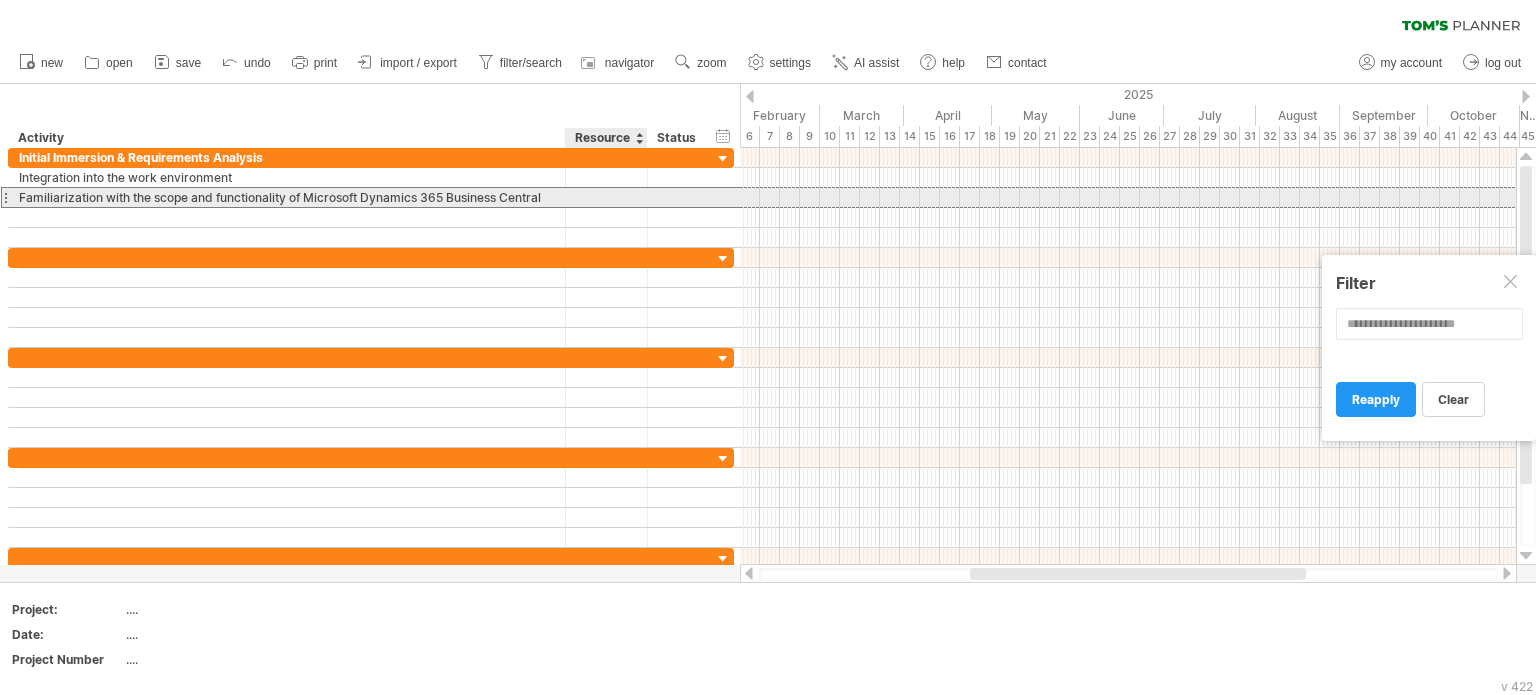 click at bounding box center (606, 197) 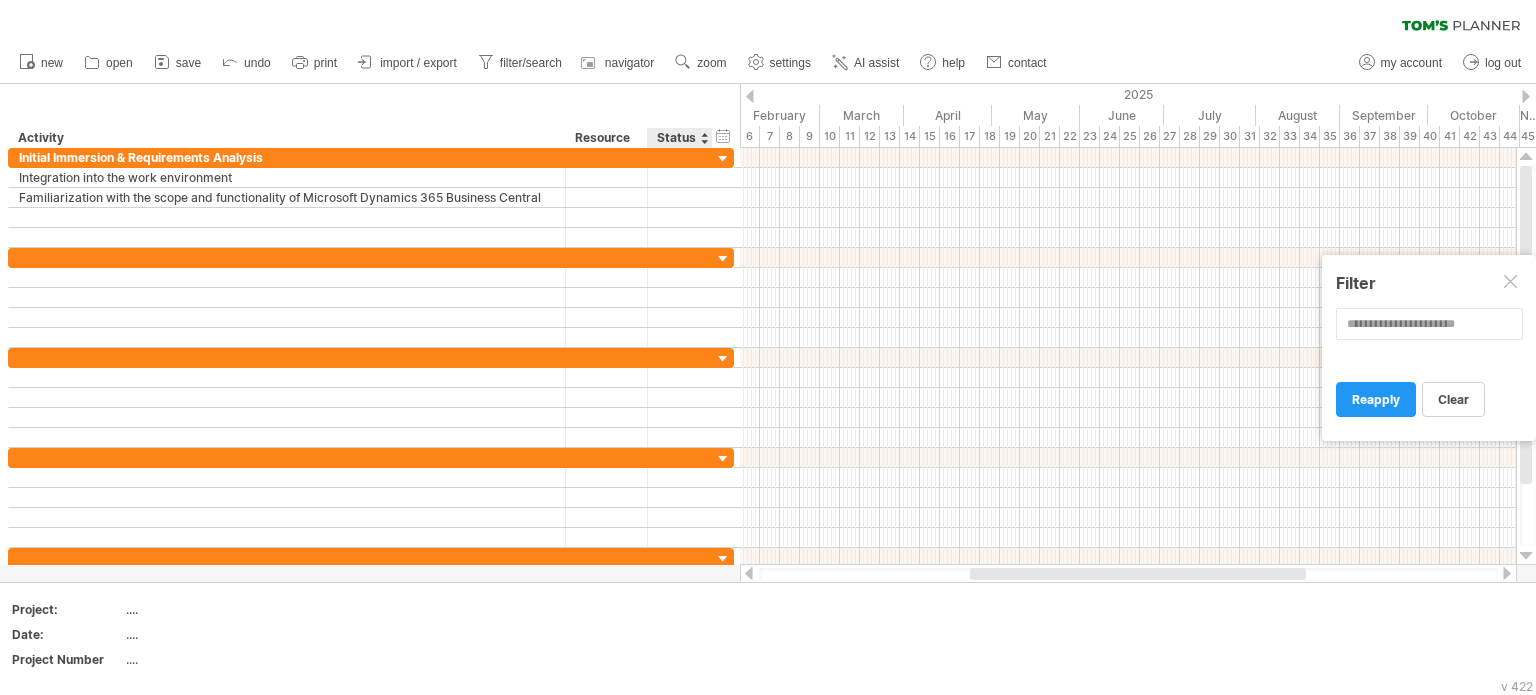 click on "hide start/end/duration show start/end/duration
******** Activity ******** Resource ****** Status" at bounding box center (370, 116) 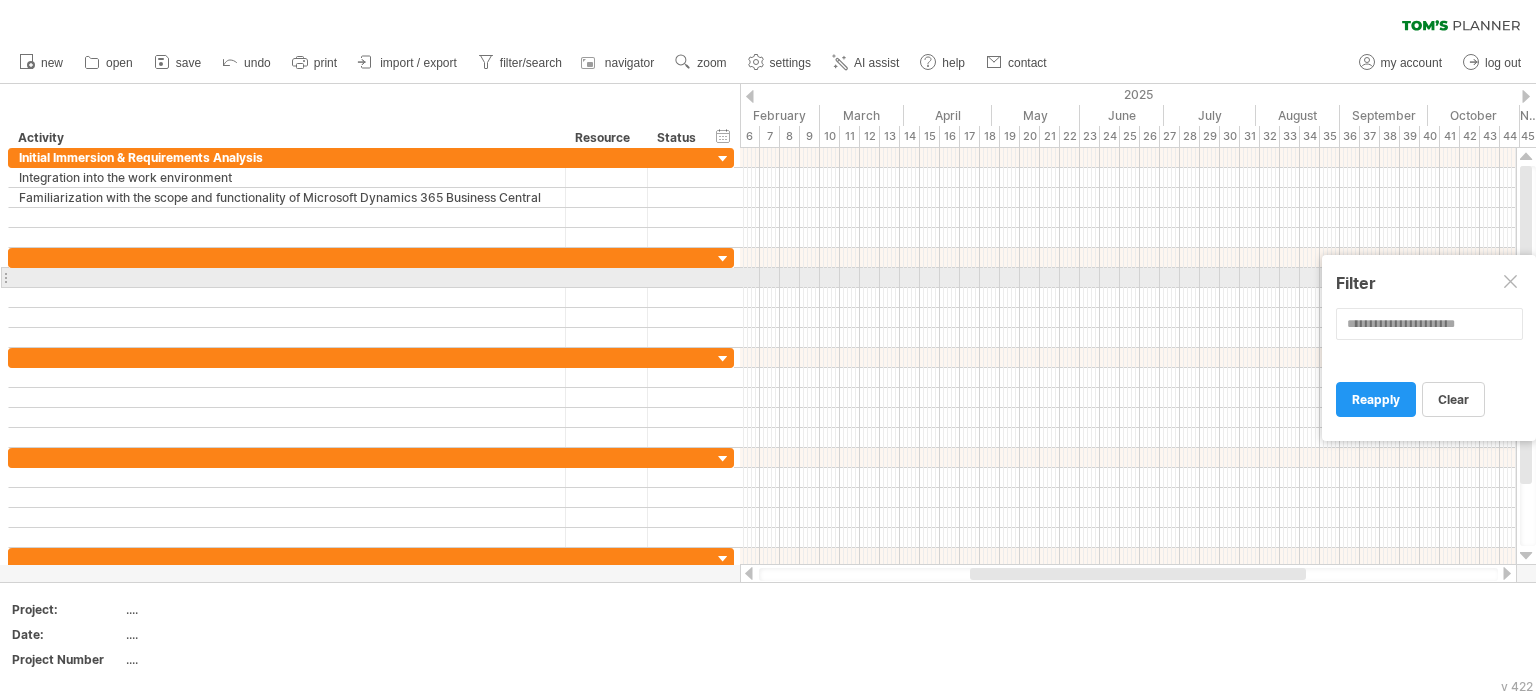 click at bounding box center [1512, 283] 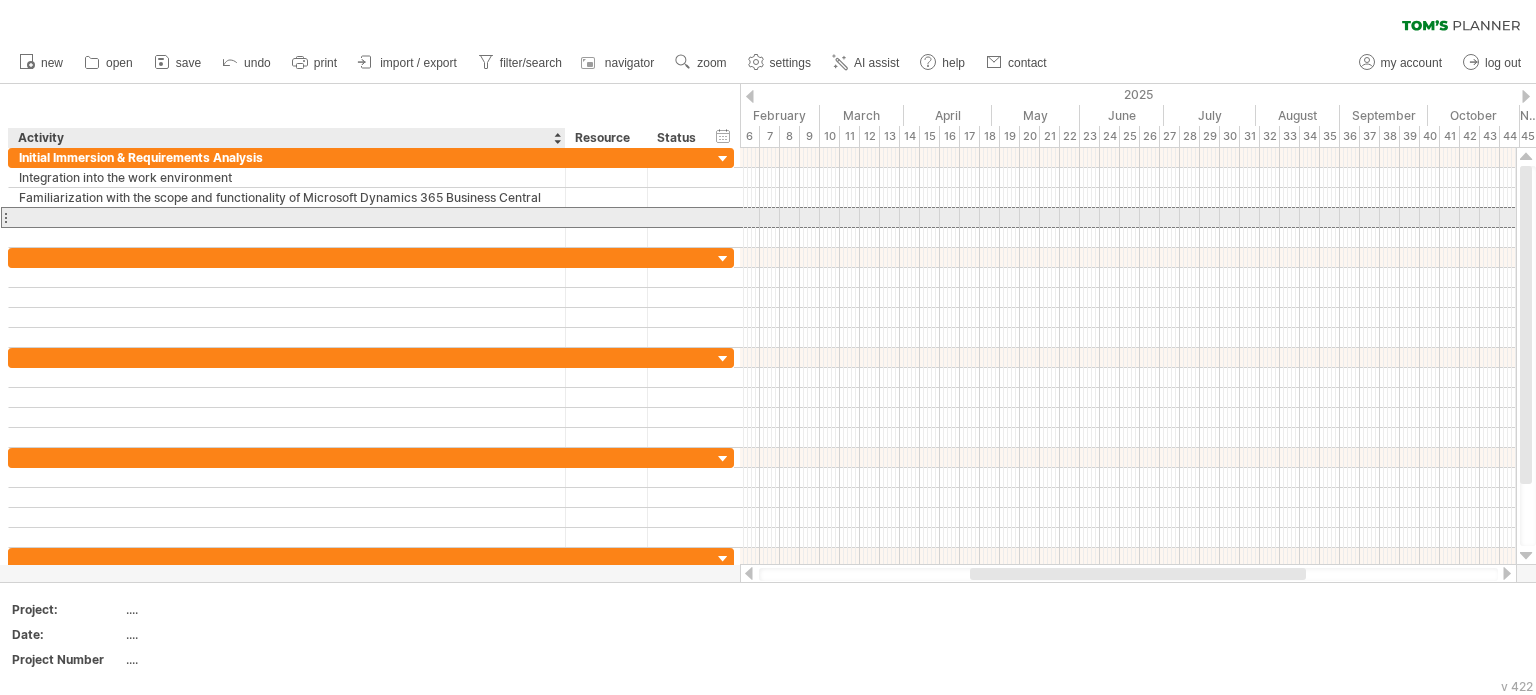click at bounding box center (287, 217) 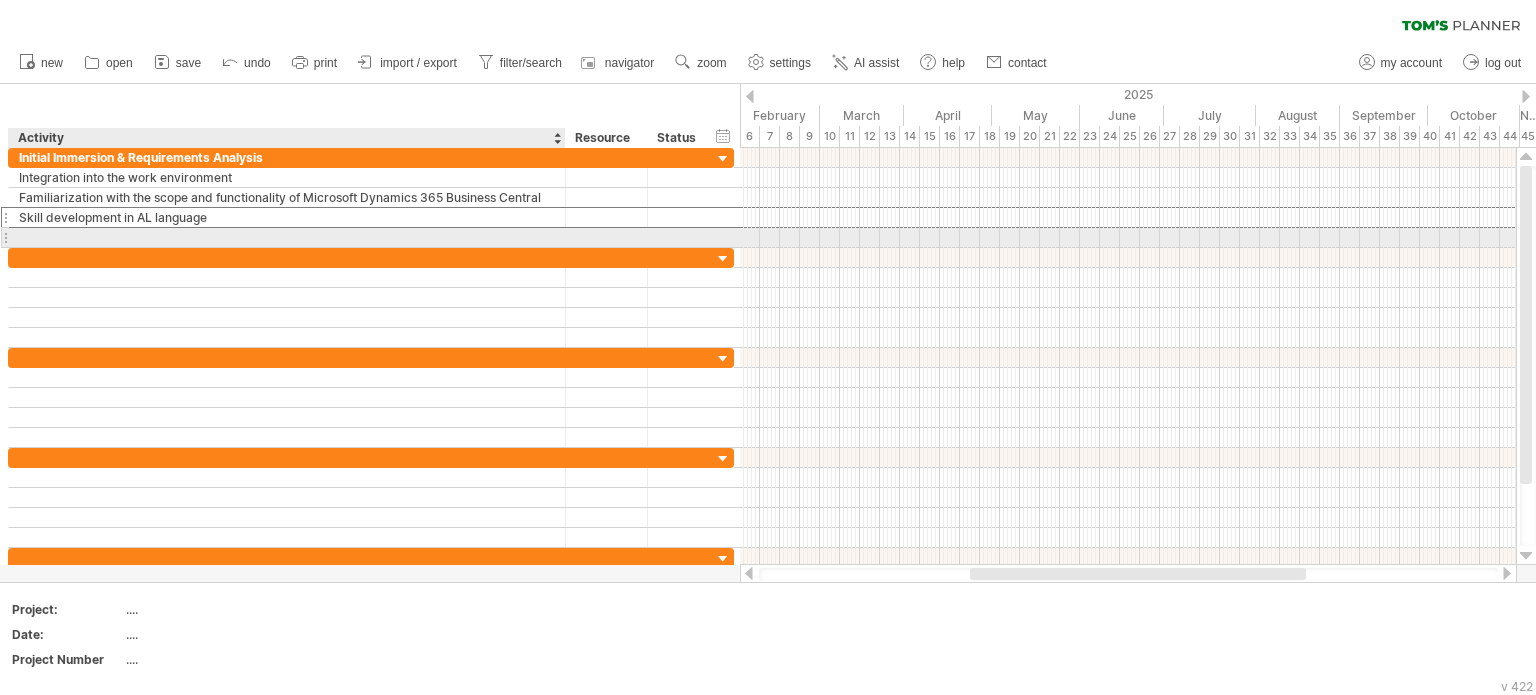 click at bounding box center [287, 237] 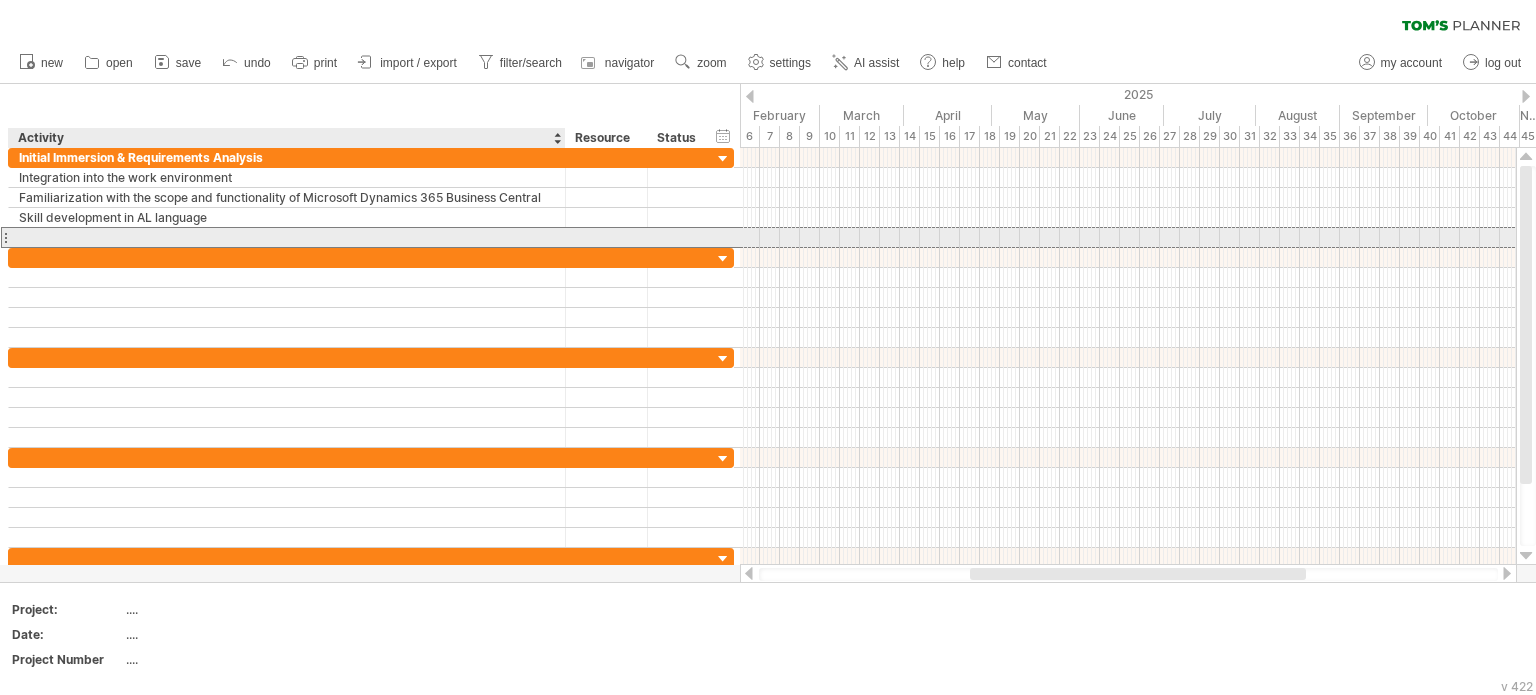 paste on "**********" 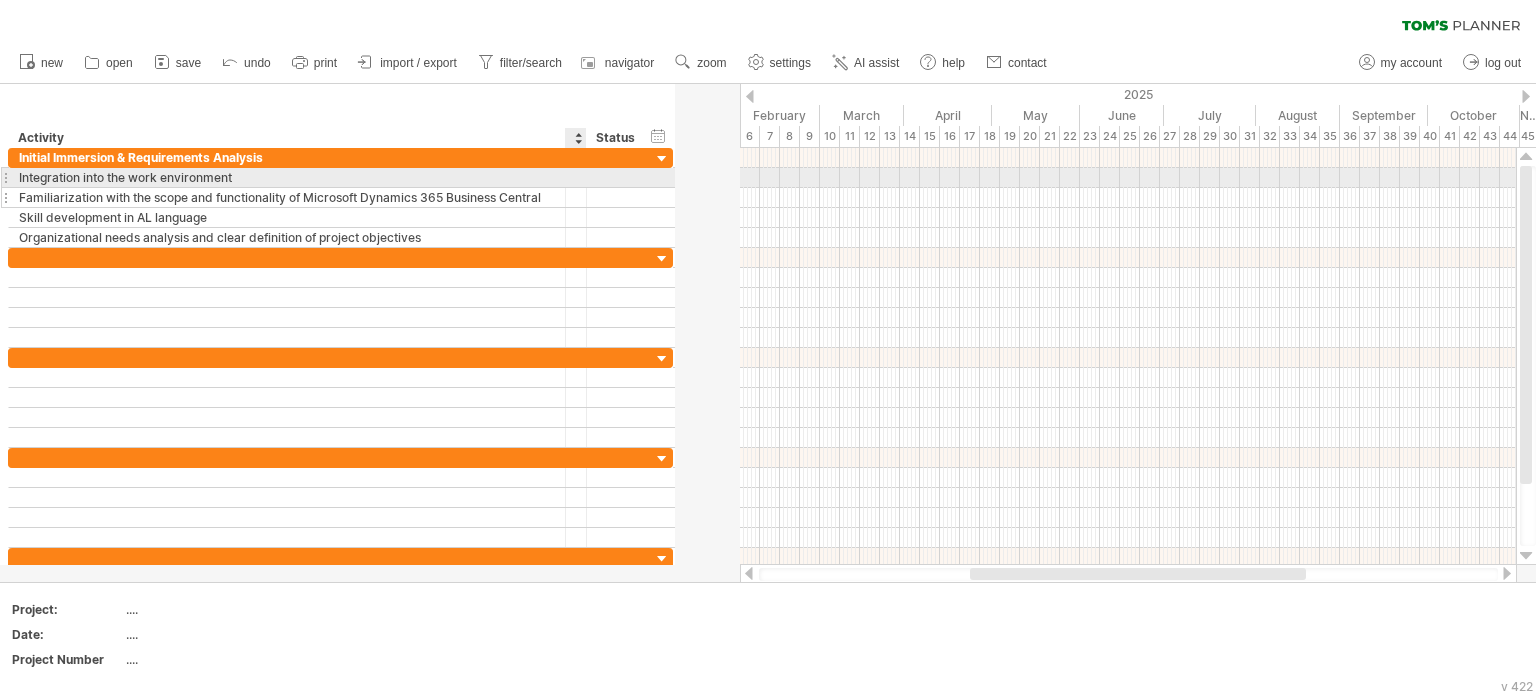 drag, startPoint x: 644, startPoint y: 181, endPoint x: 560, endPoint y: 200, distance: 86.12201 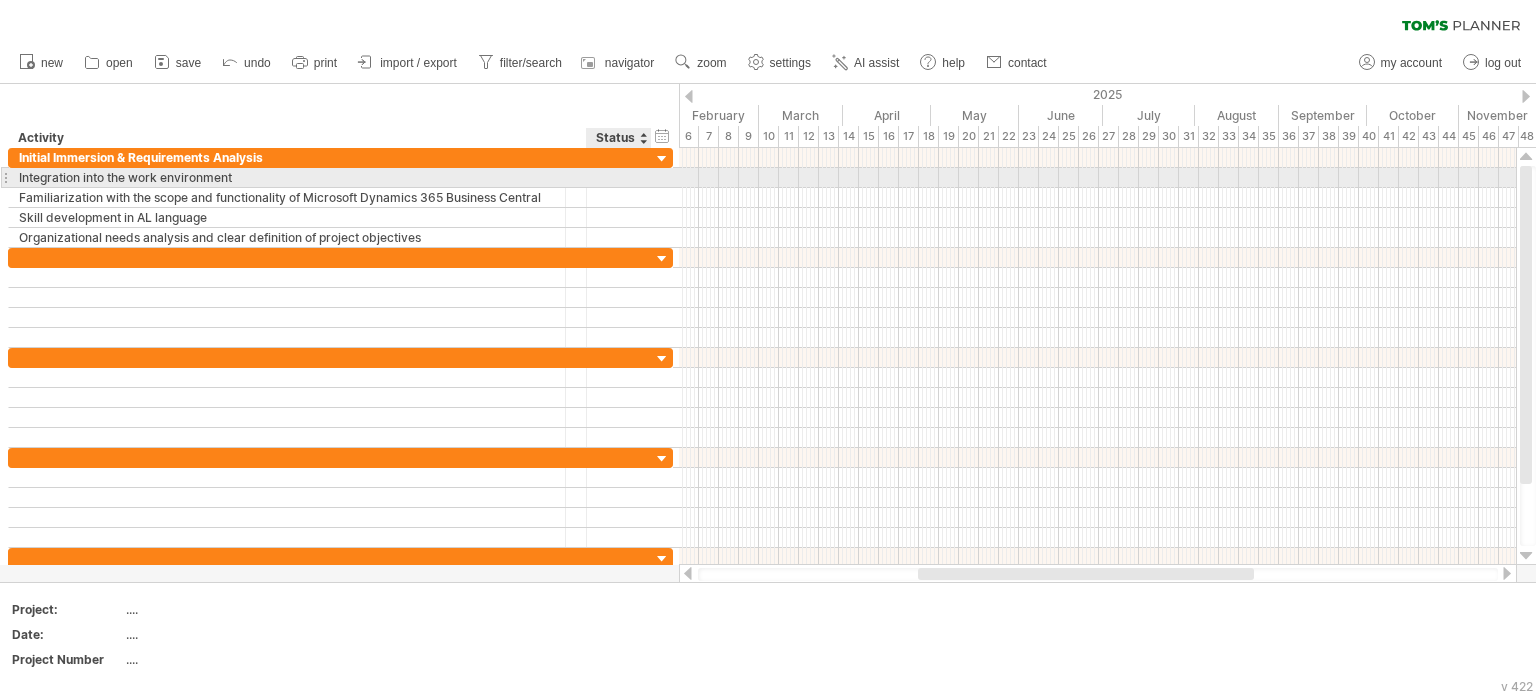 click at bounding box center (649, 178) 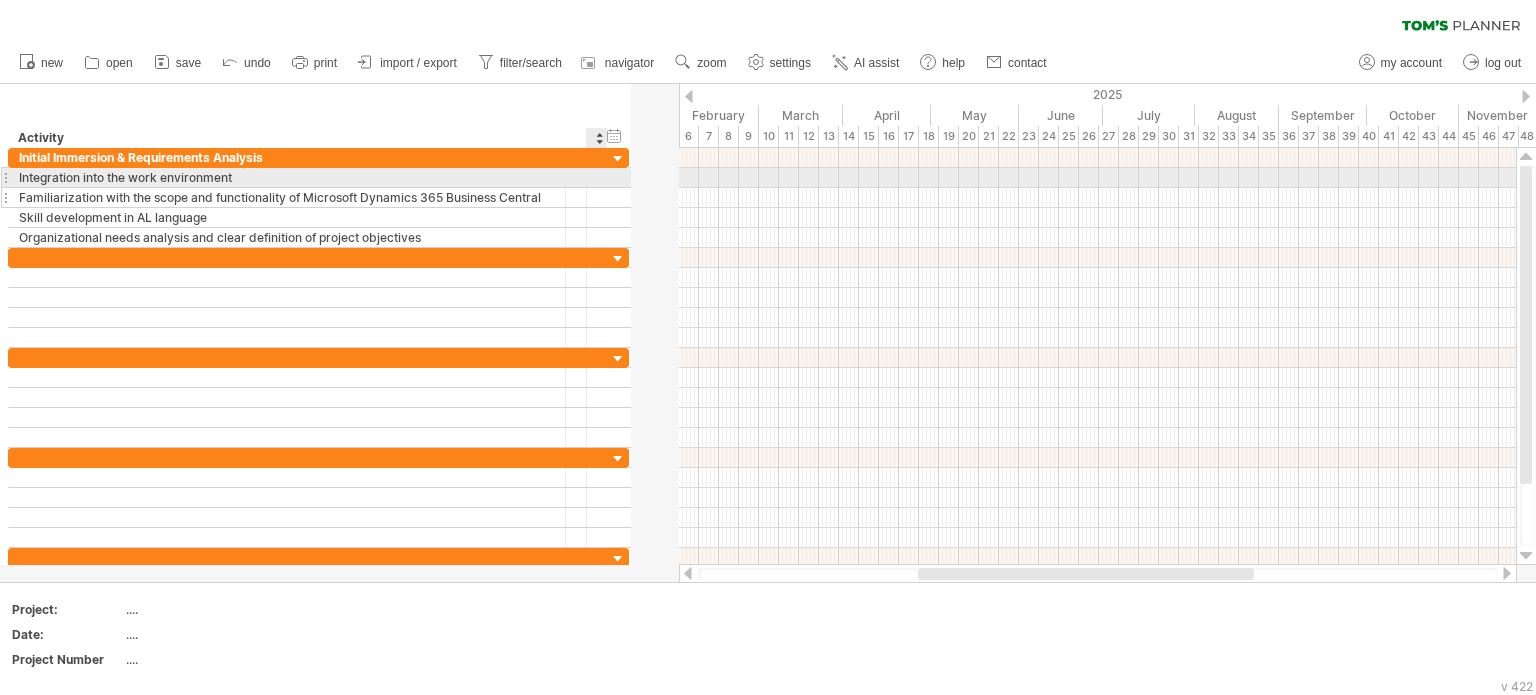 drag, startPoint x: 647, startPoint y: 179, endPoint x: 533, endPoint y: 199, distance: 115.74109 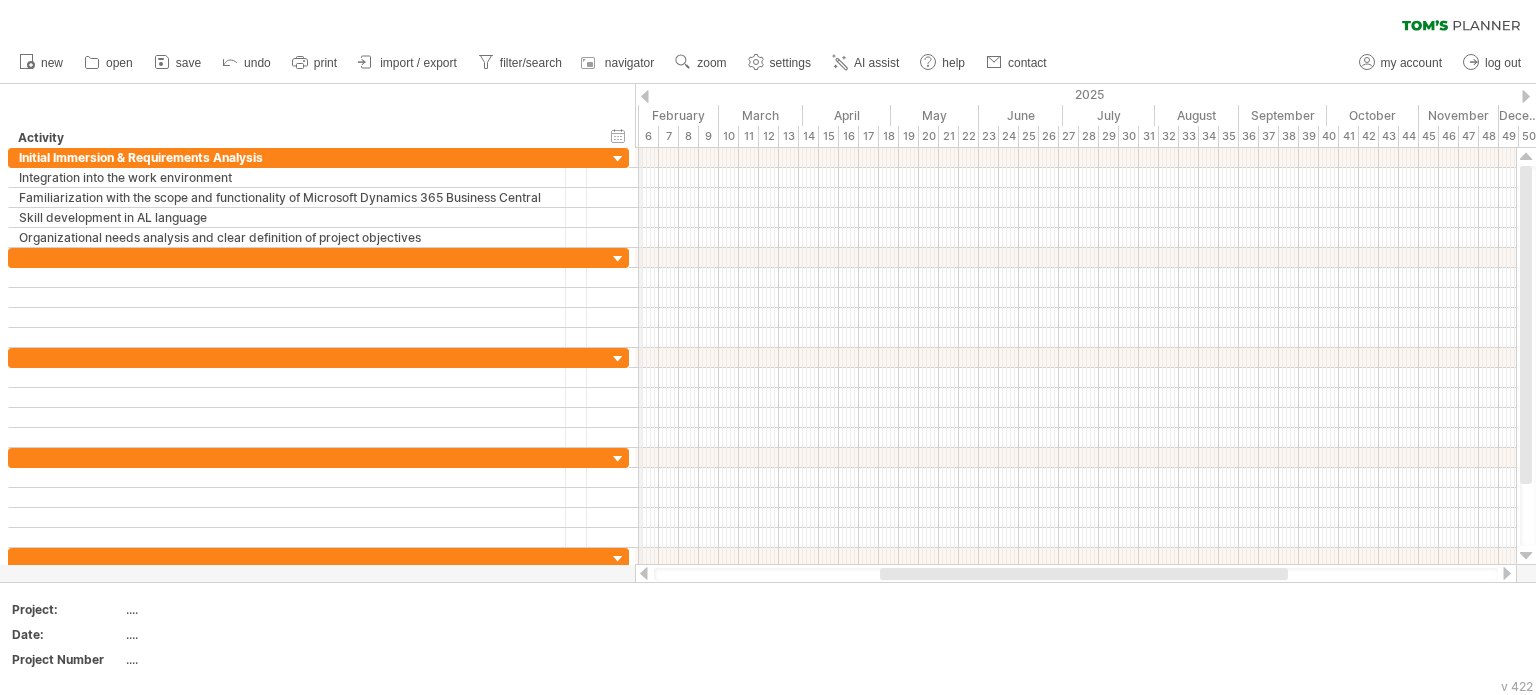 click on "February" at bounding box center [679, 115] 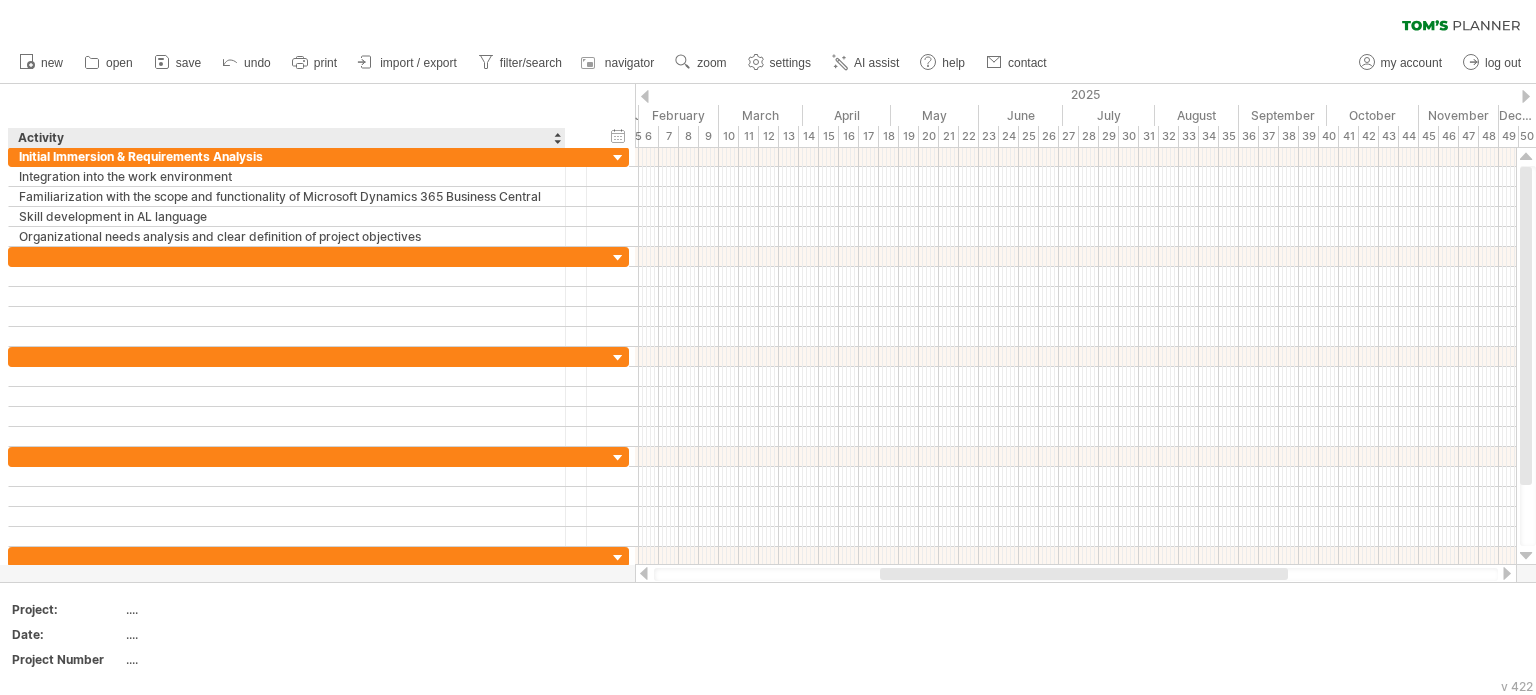click on "hide start/end/duration show start/end/duration
******** Activity ******** Resource ****** Status" at bounding box center (317, 116) 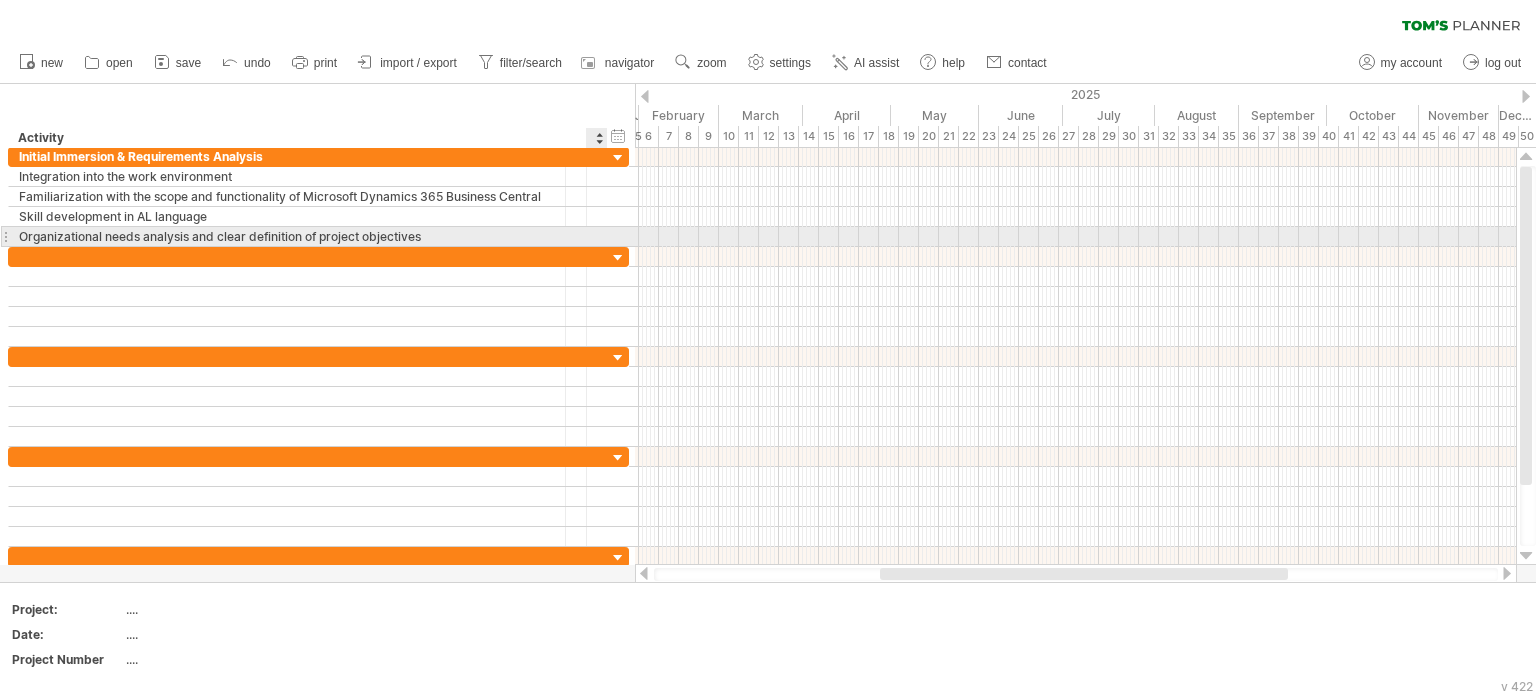 click on "**********" at bounding box center [318, 237] 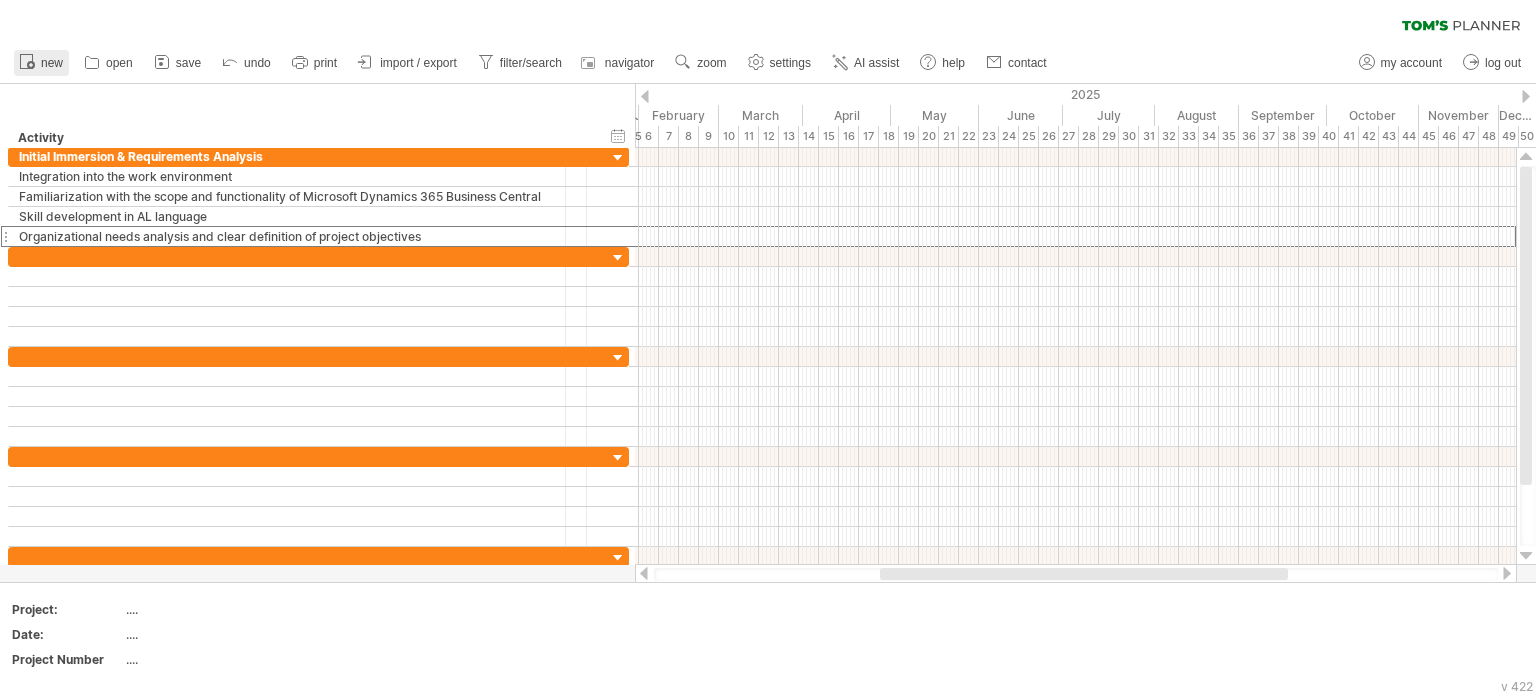 click on "new" at bounding box center [52, 63] 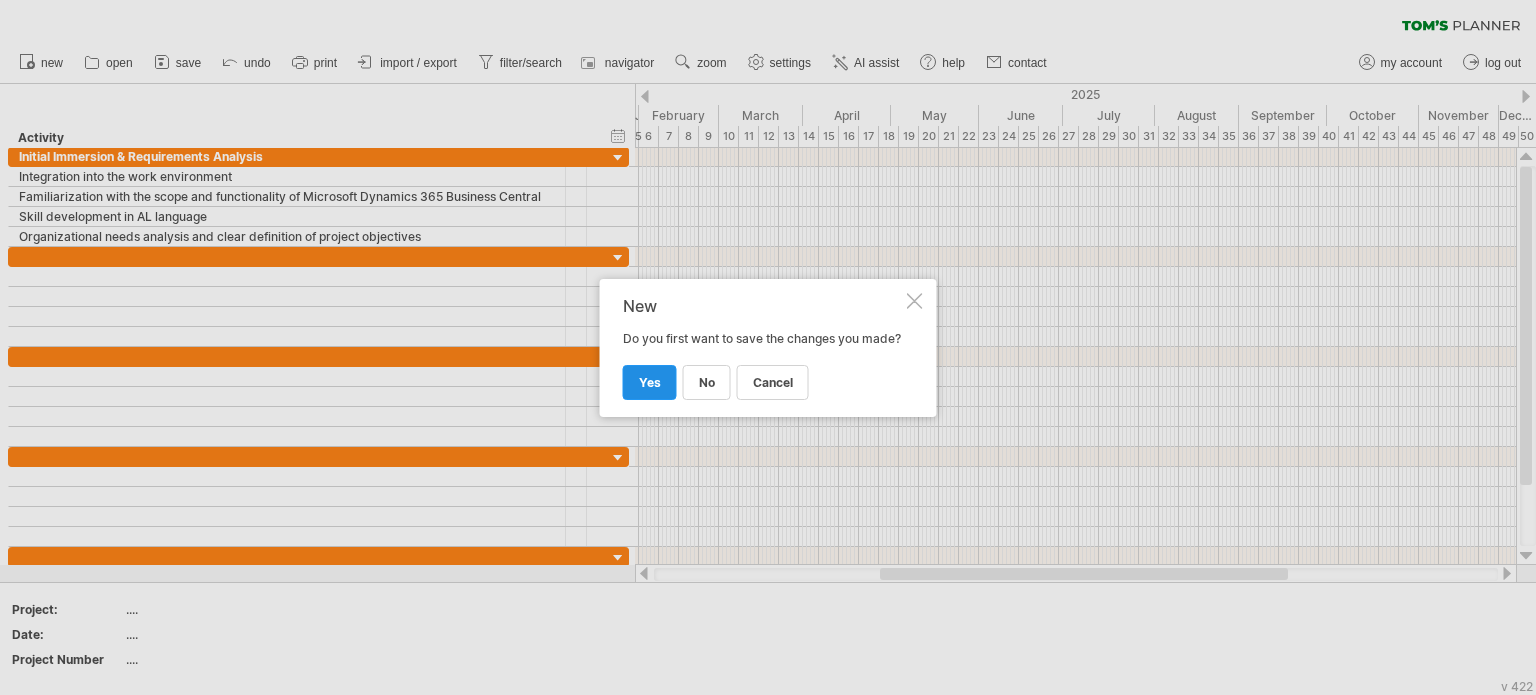 click on "yes" at bounding box center [650, 382] 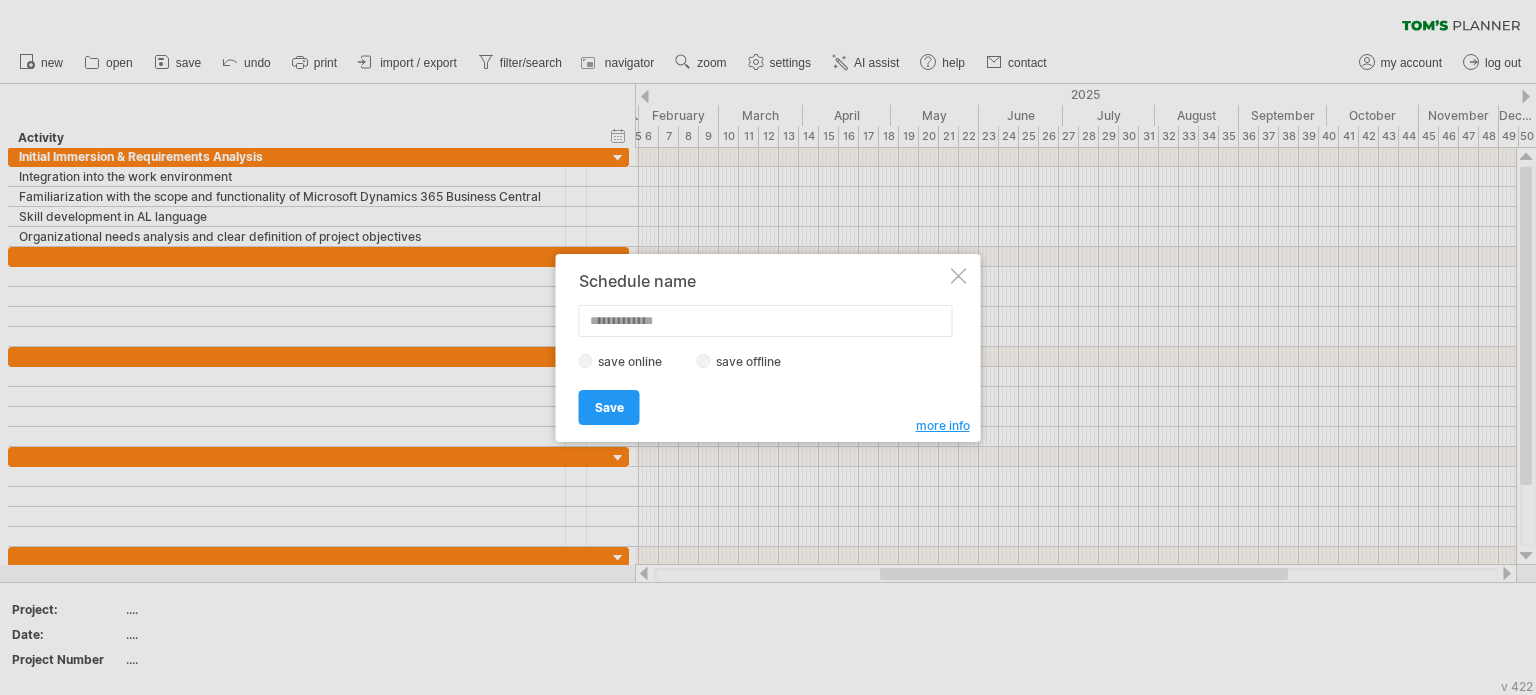 click at bounding box center [959, 276] 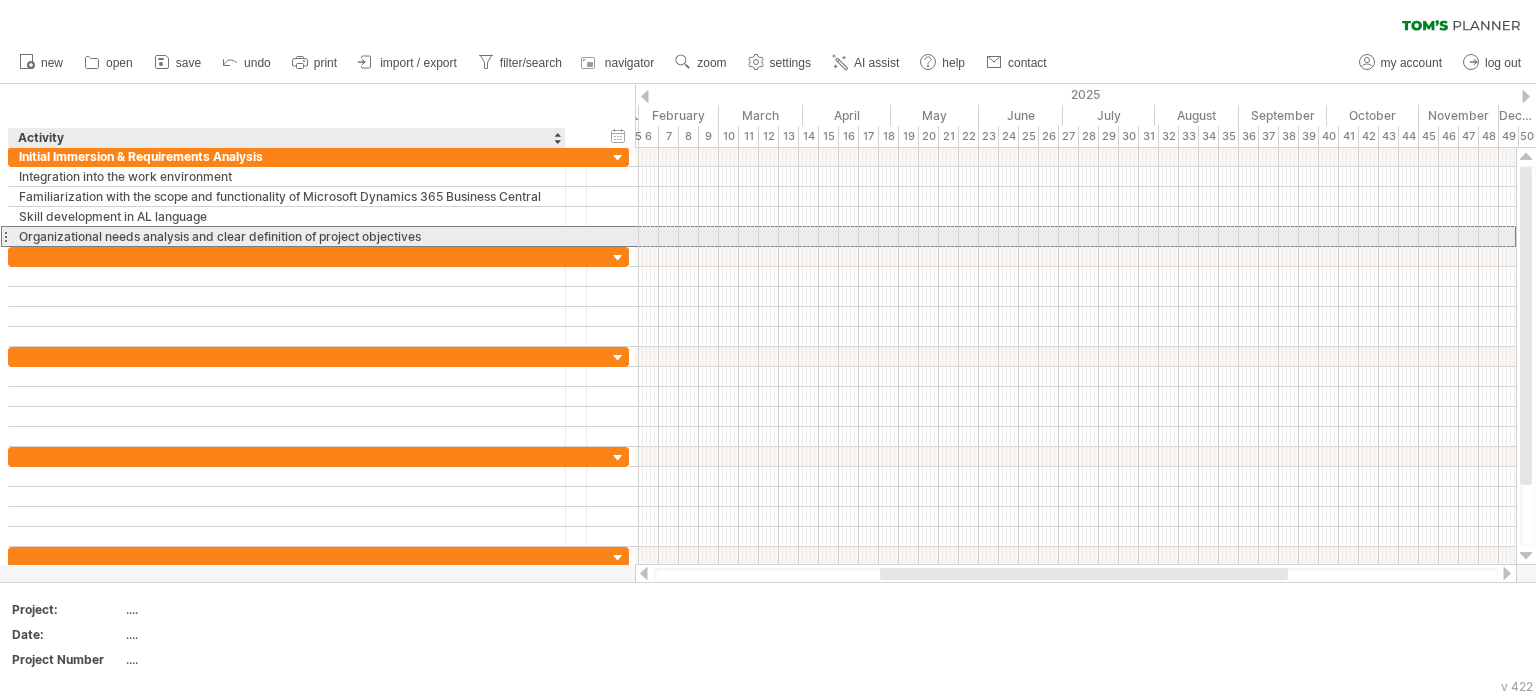 click on "Organizational needs analysis and clear definition of project objectives" at bounding box center [287, 236] 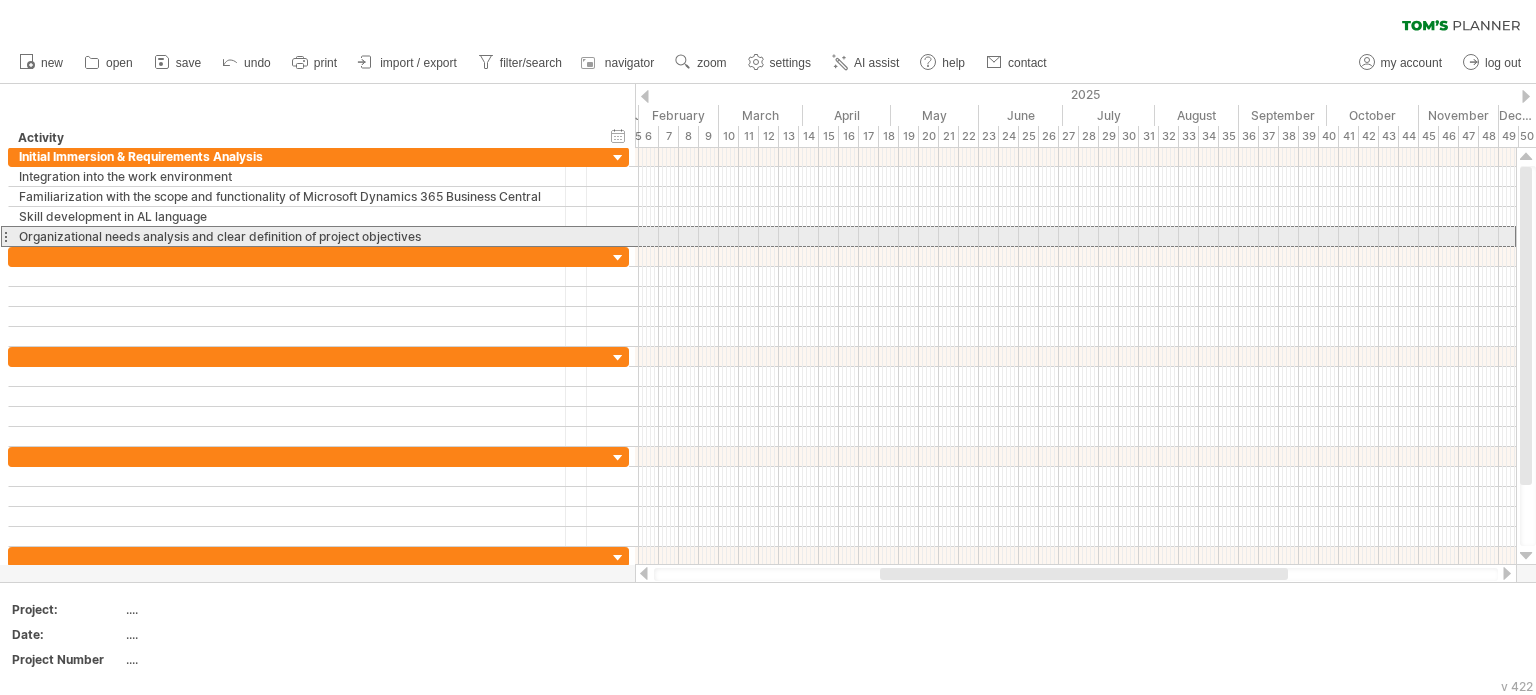 click at bounding box center (5, 236) 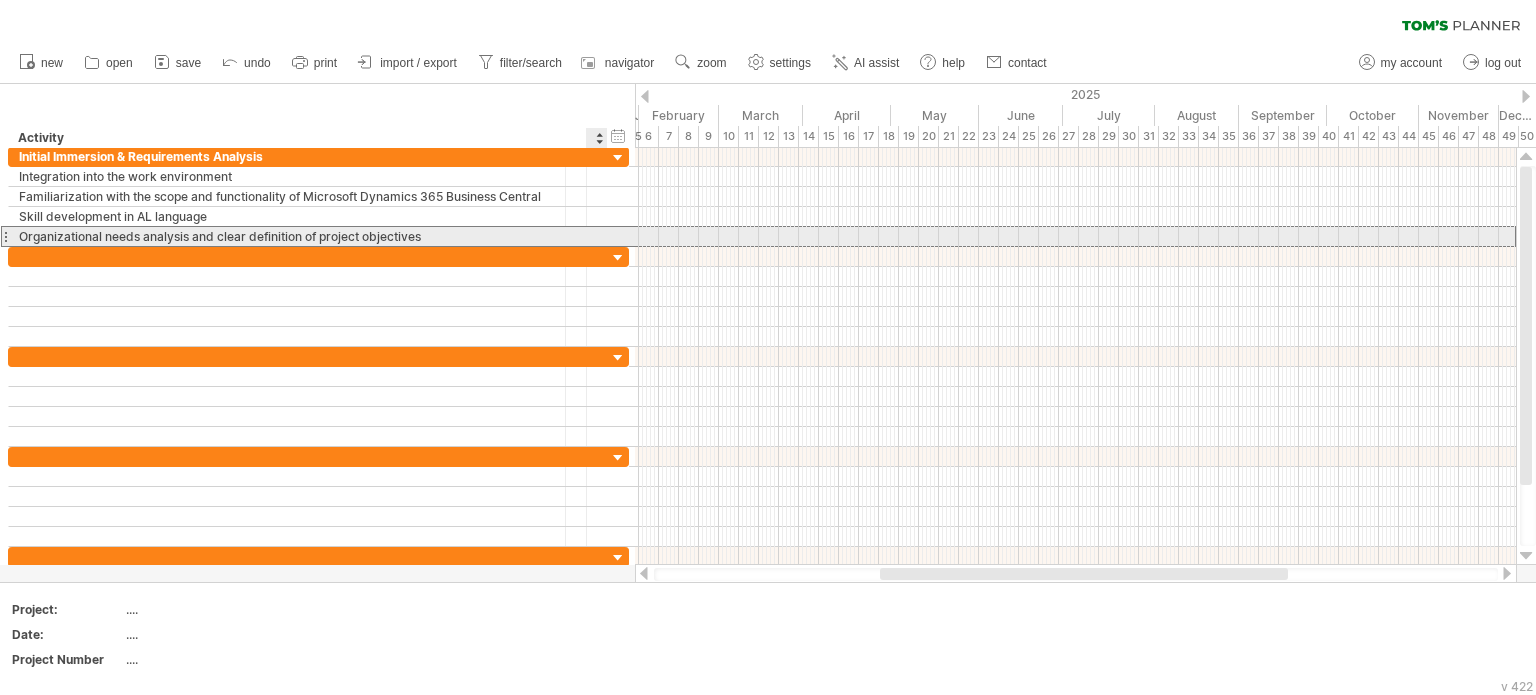 click on "**********" at bounding box center (318, 236) 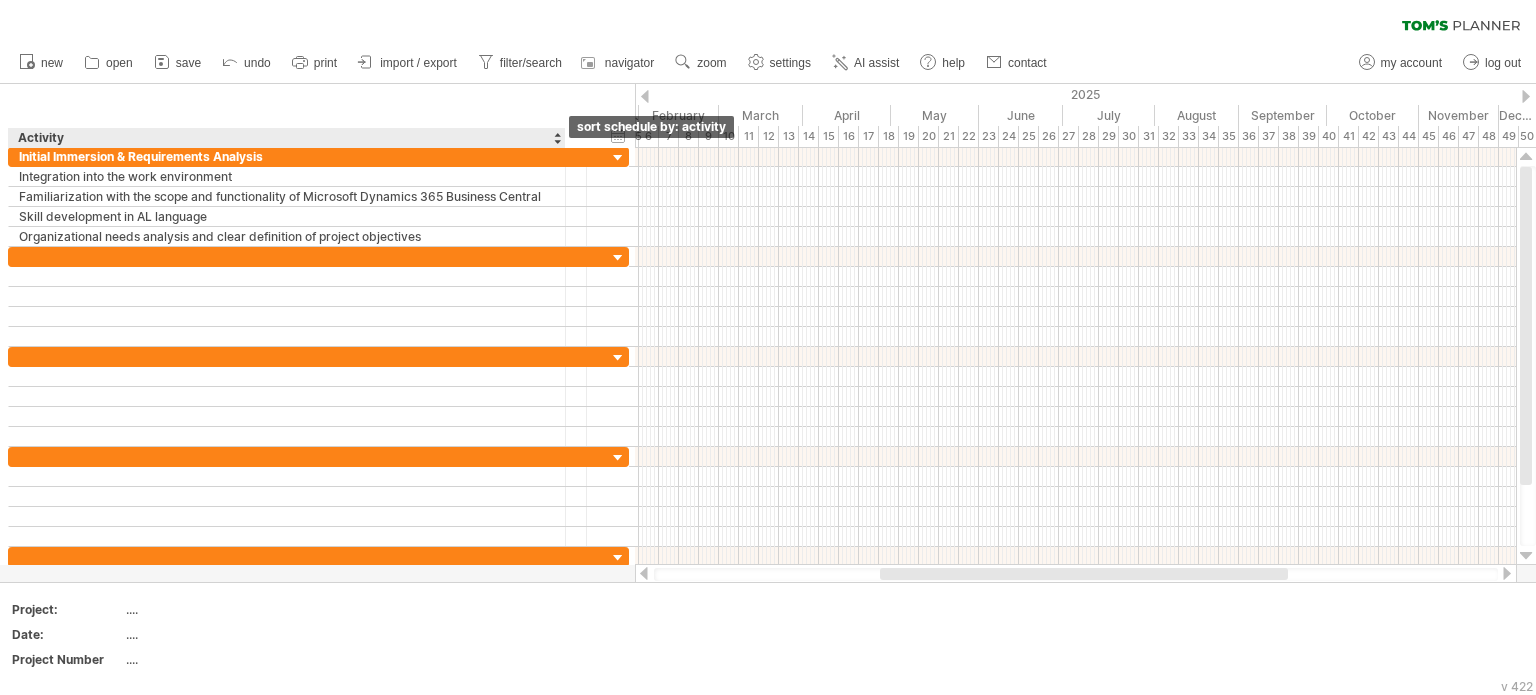 click at bounding box center (557, 138) 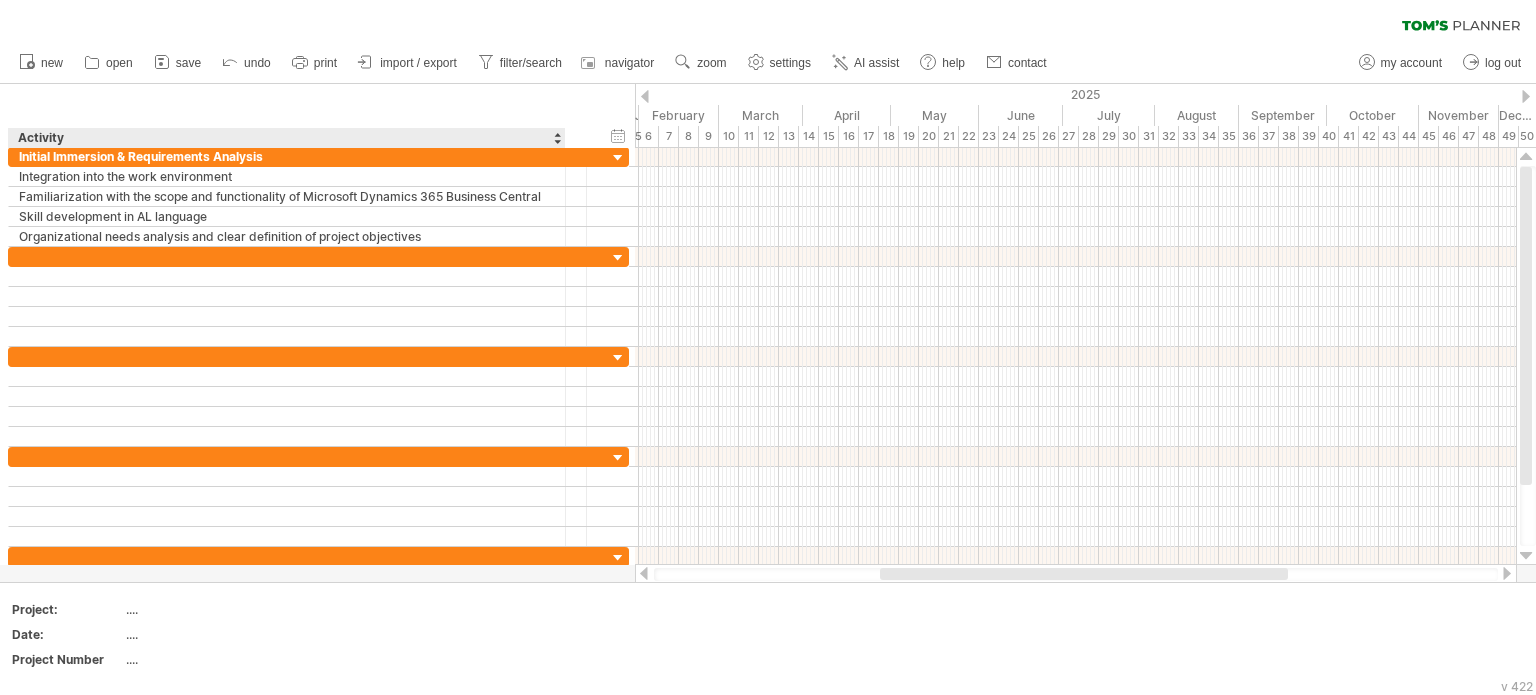 click at bounding box center [557, 138] 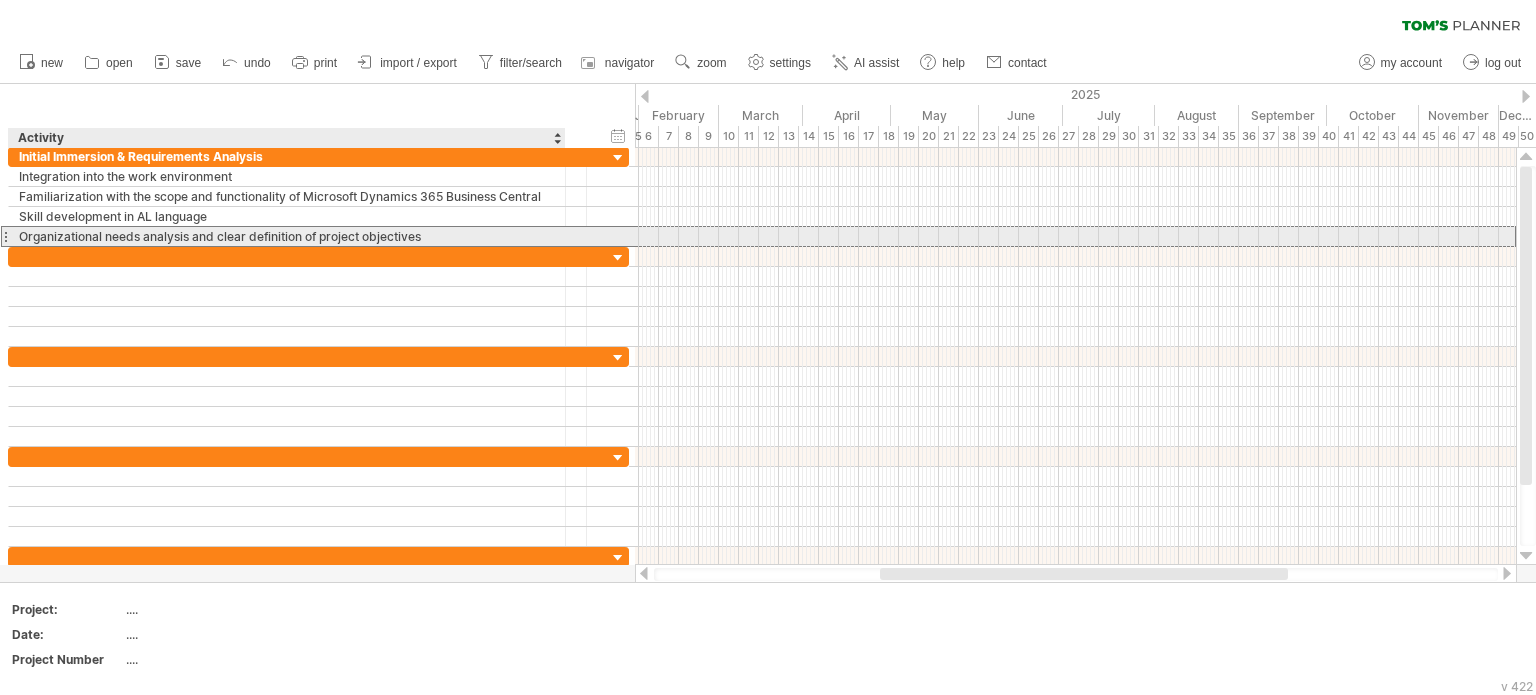 click on "Organizational needs analysis and clear definition of project objectives" at bounding box center [287, 236] 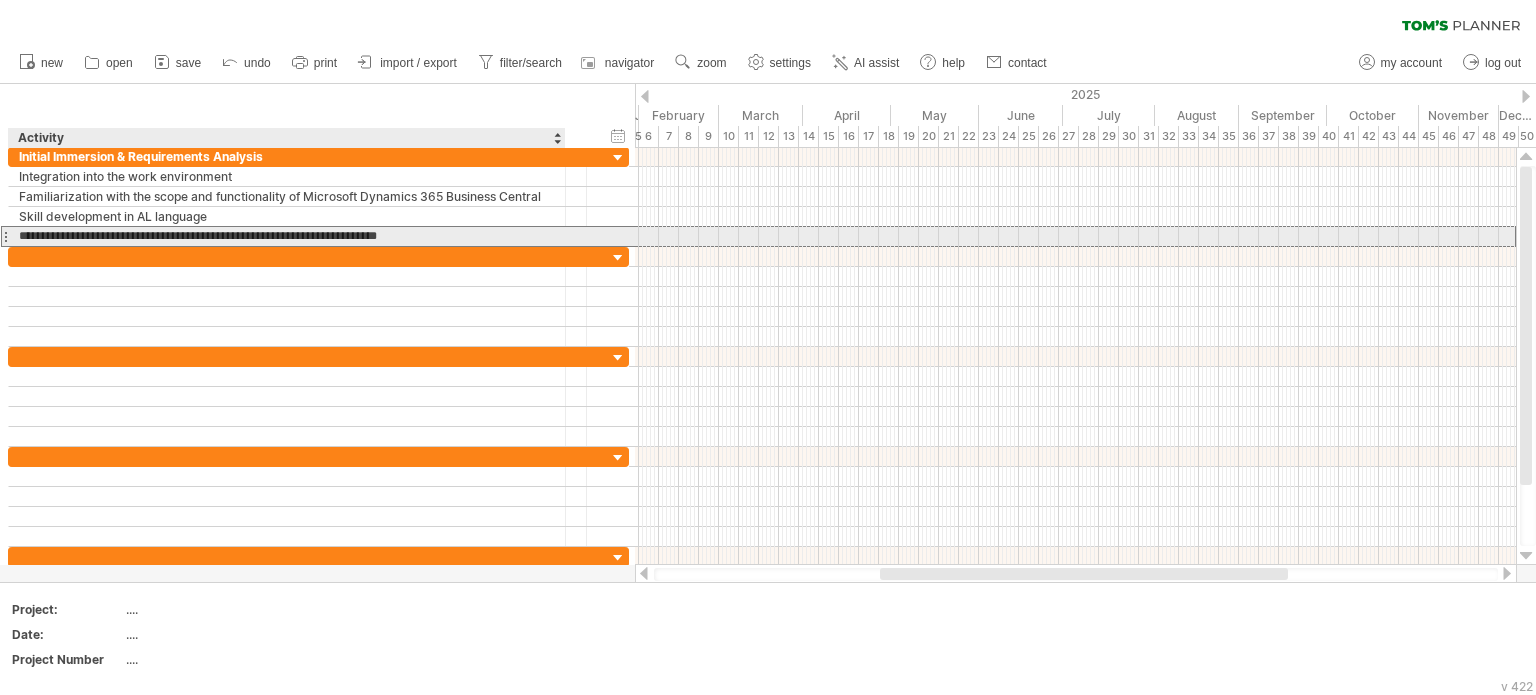 click on "**********" at bounding box center (287, 236) 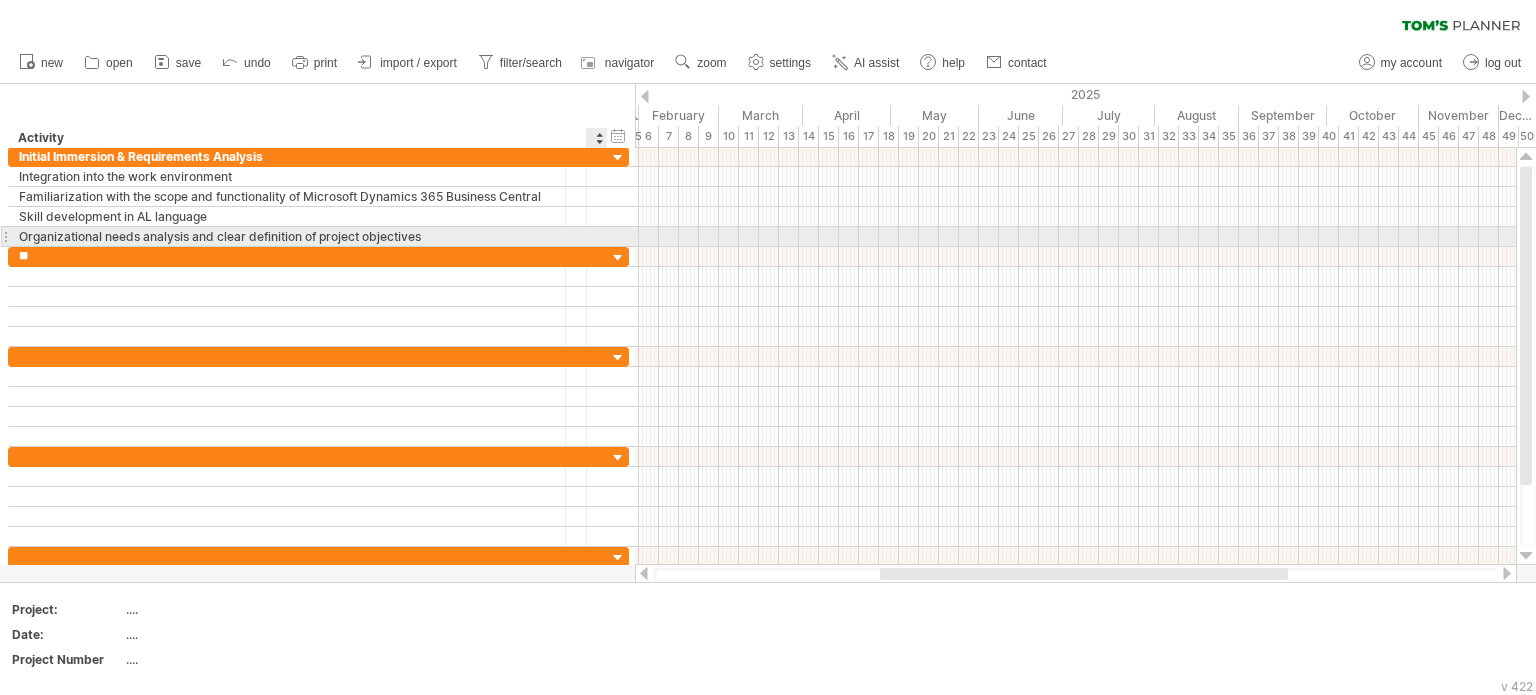 type on "*" 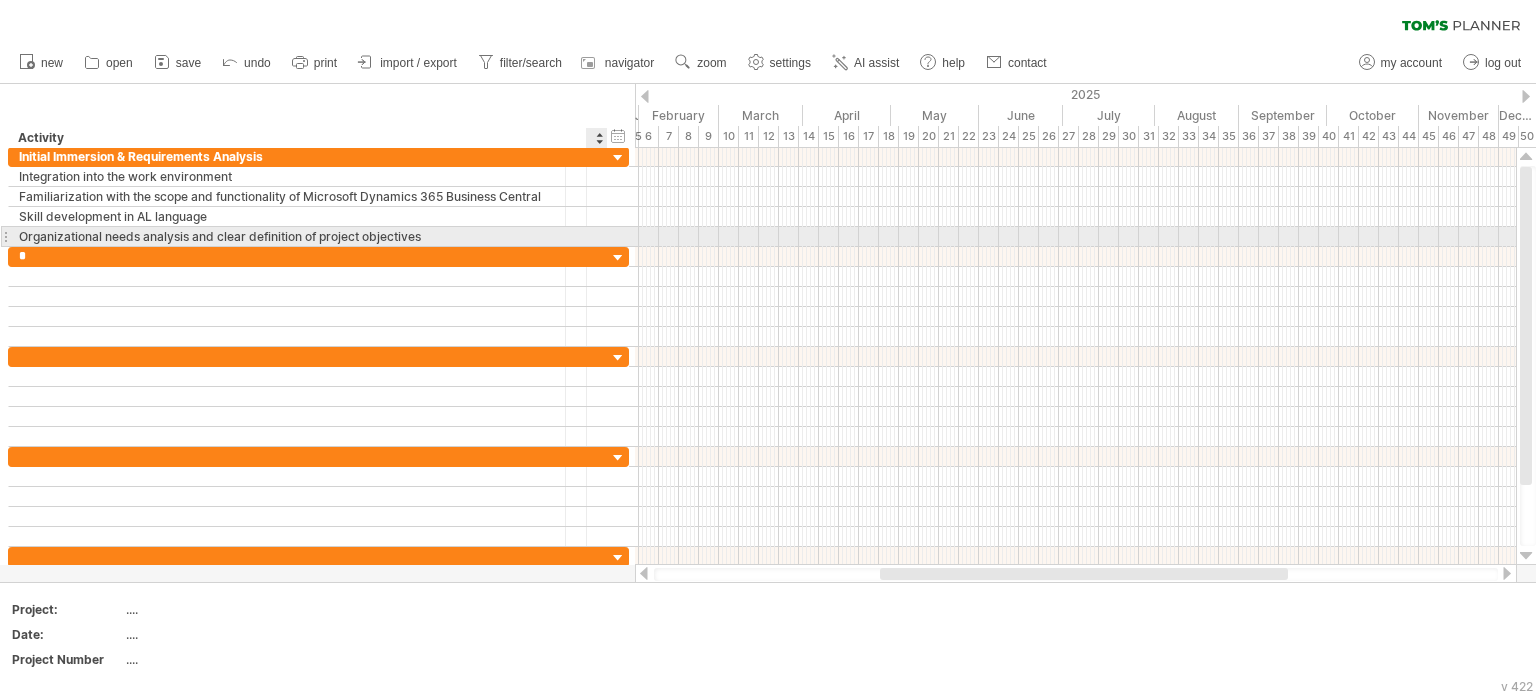 type 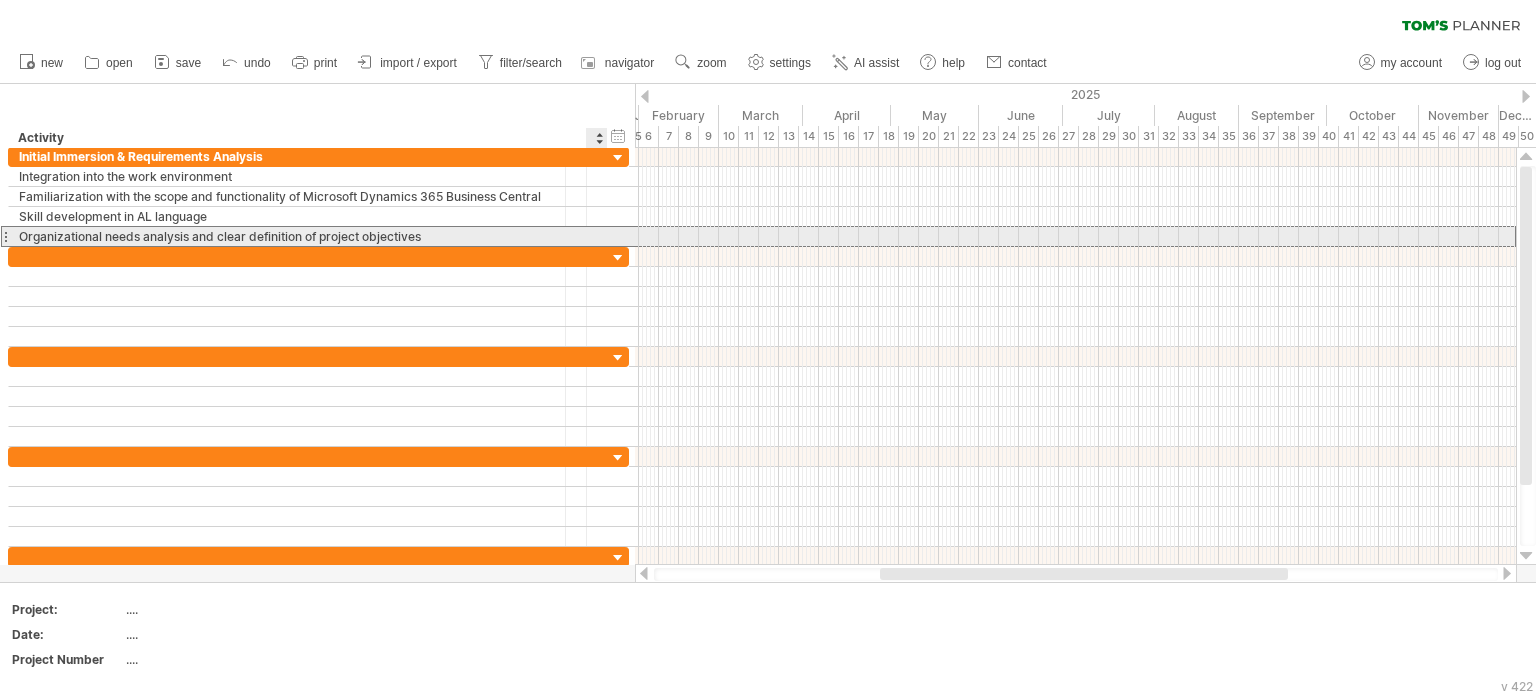 click on "**********" at bounding box center (318, 236) 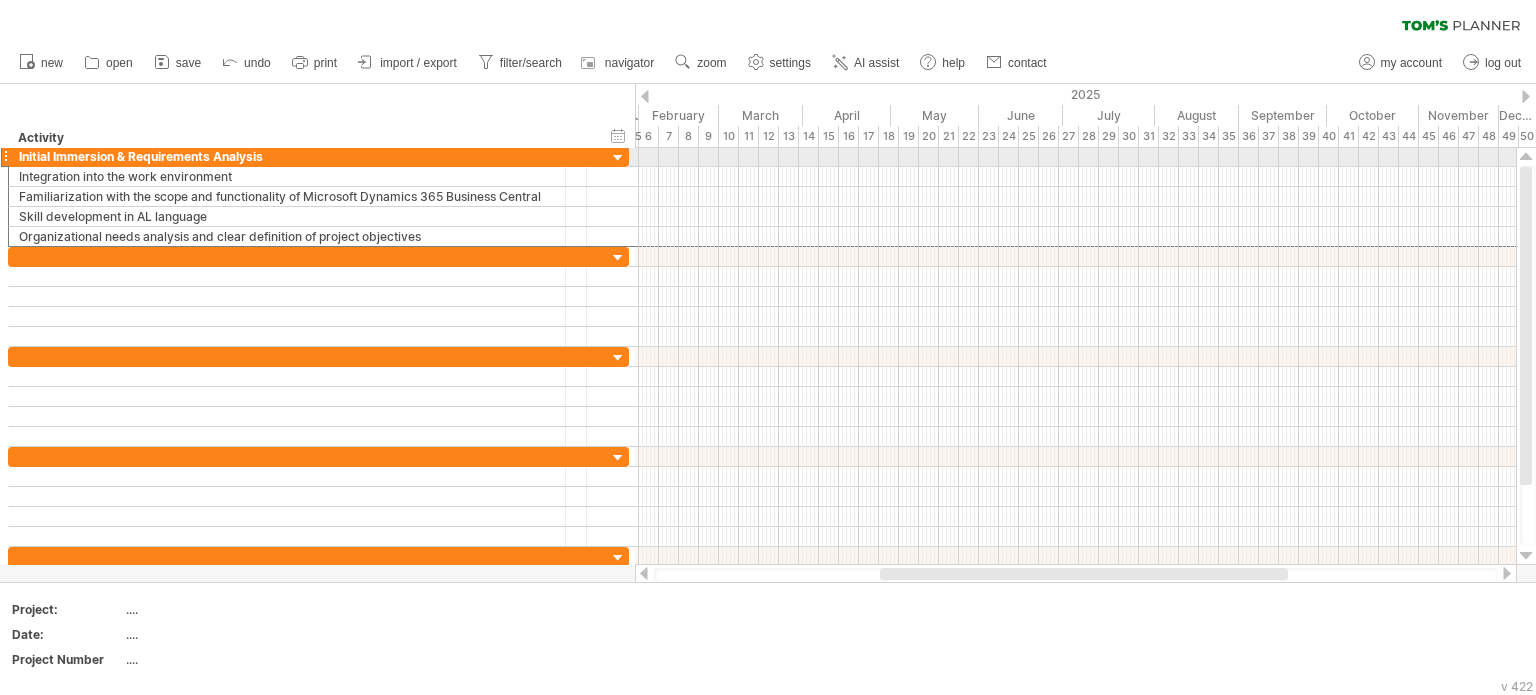 click at bounding box center [5, 156] 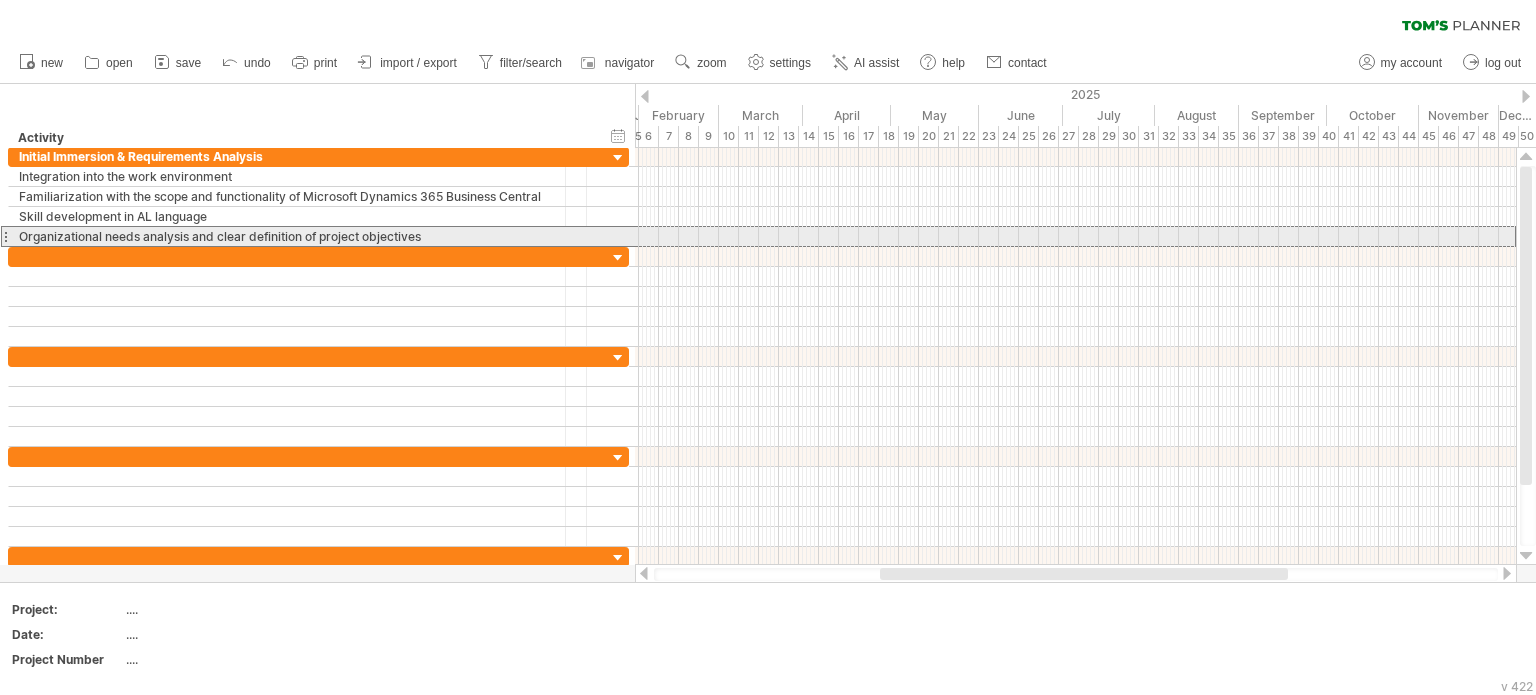 click on "**********" at bounding box center (318, 236) 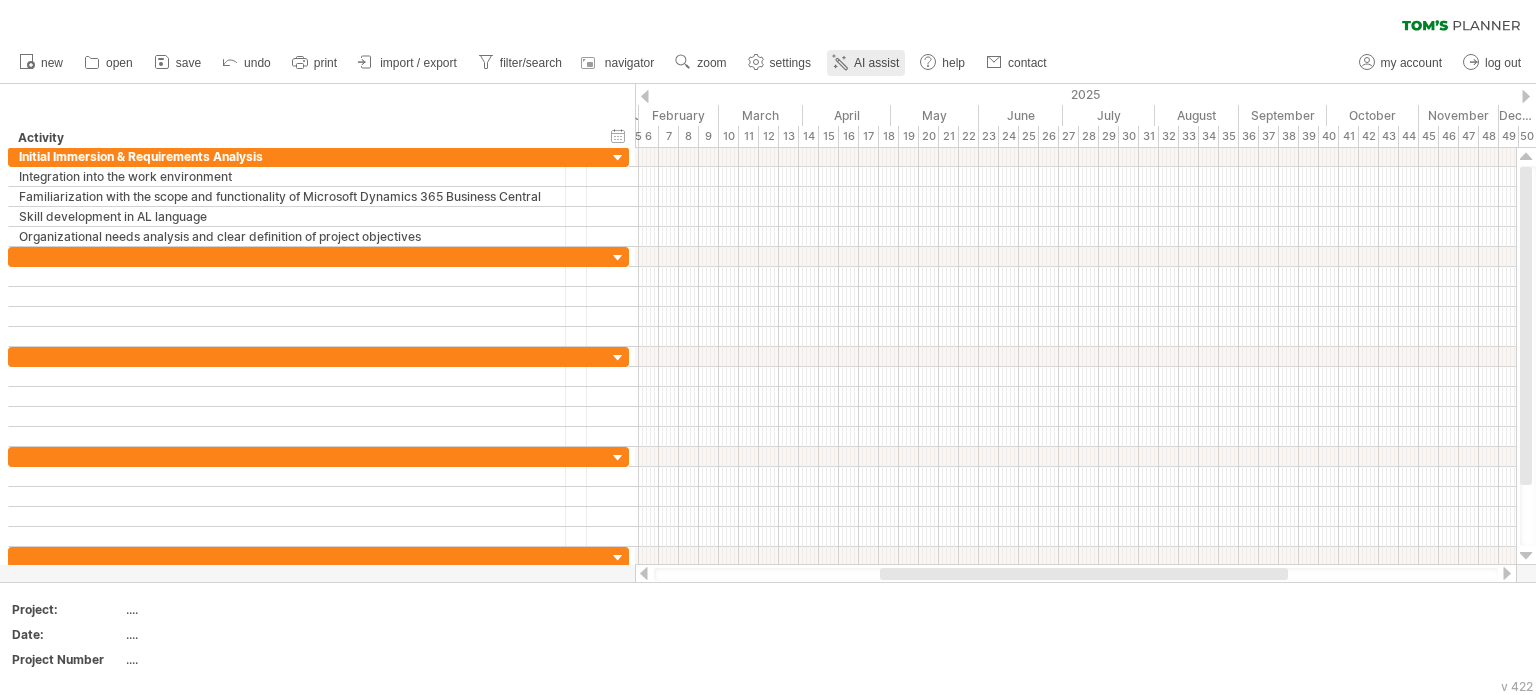 click on "AI assist" at bounding box center [866, 63] 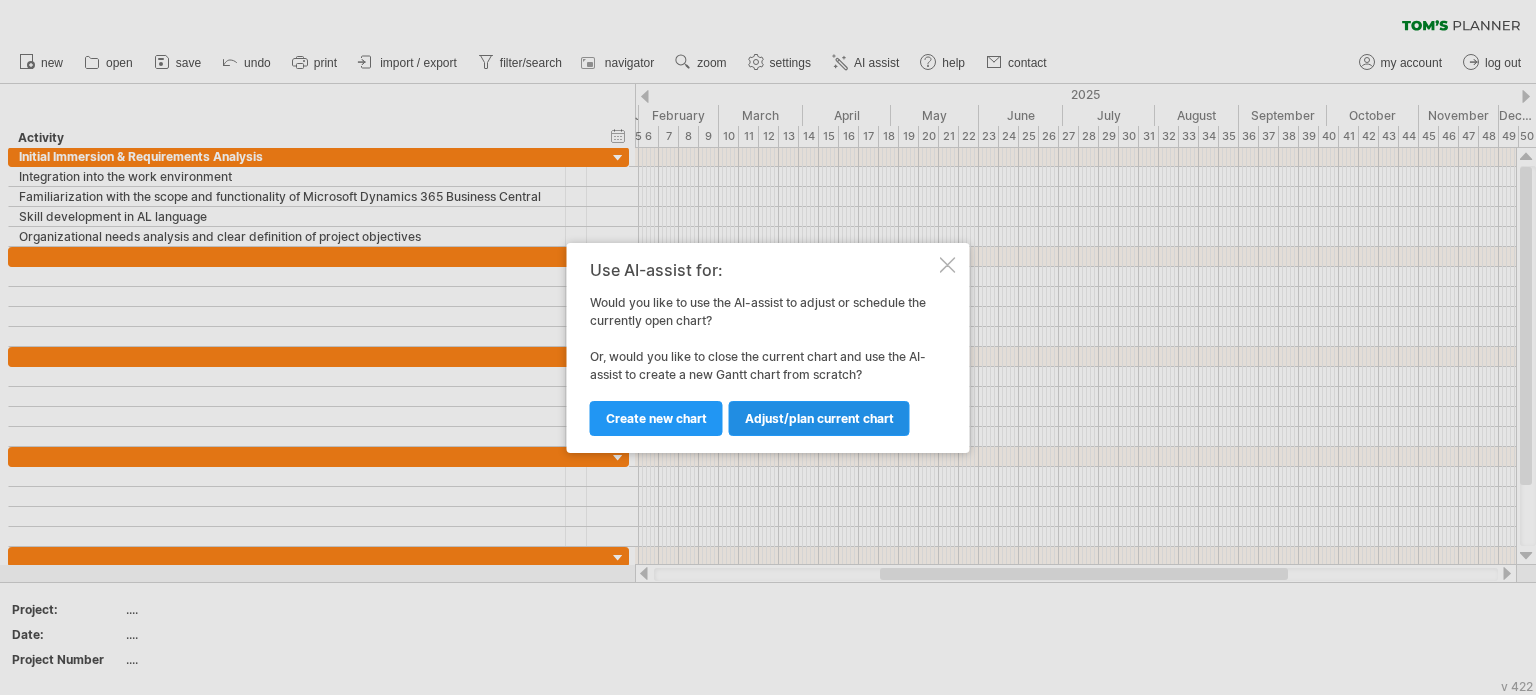 click on "Adjust/plan current chart" at bounding box center [819, 418] 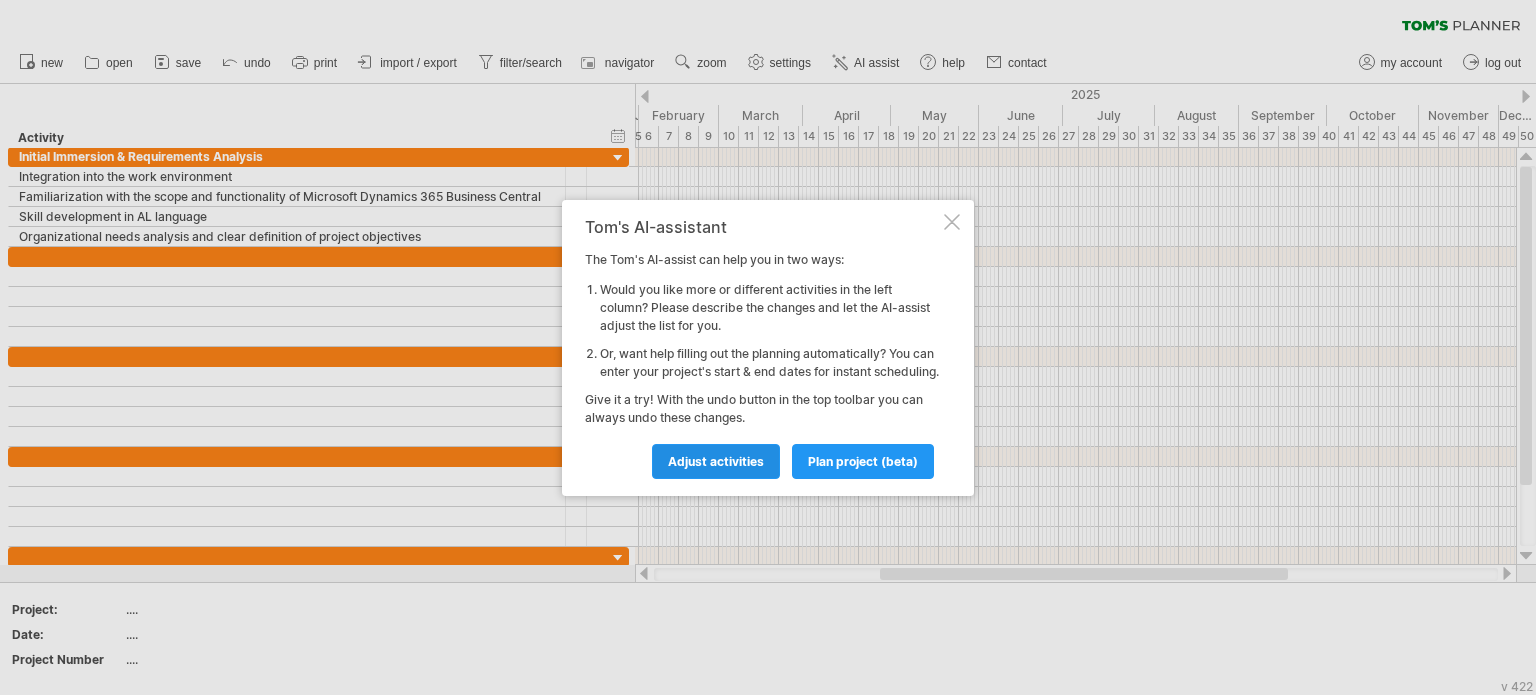 click on "Adjust activities" at bounding box center (716, 461) 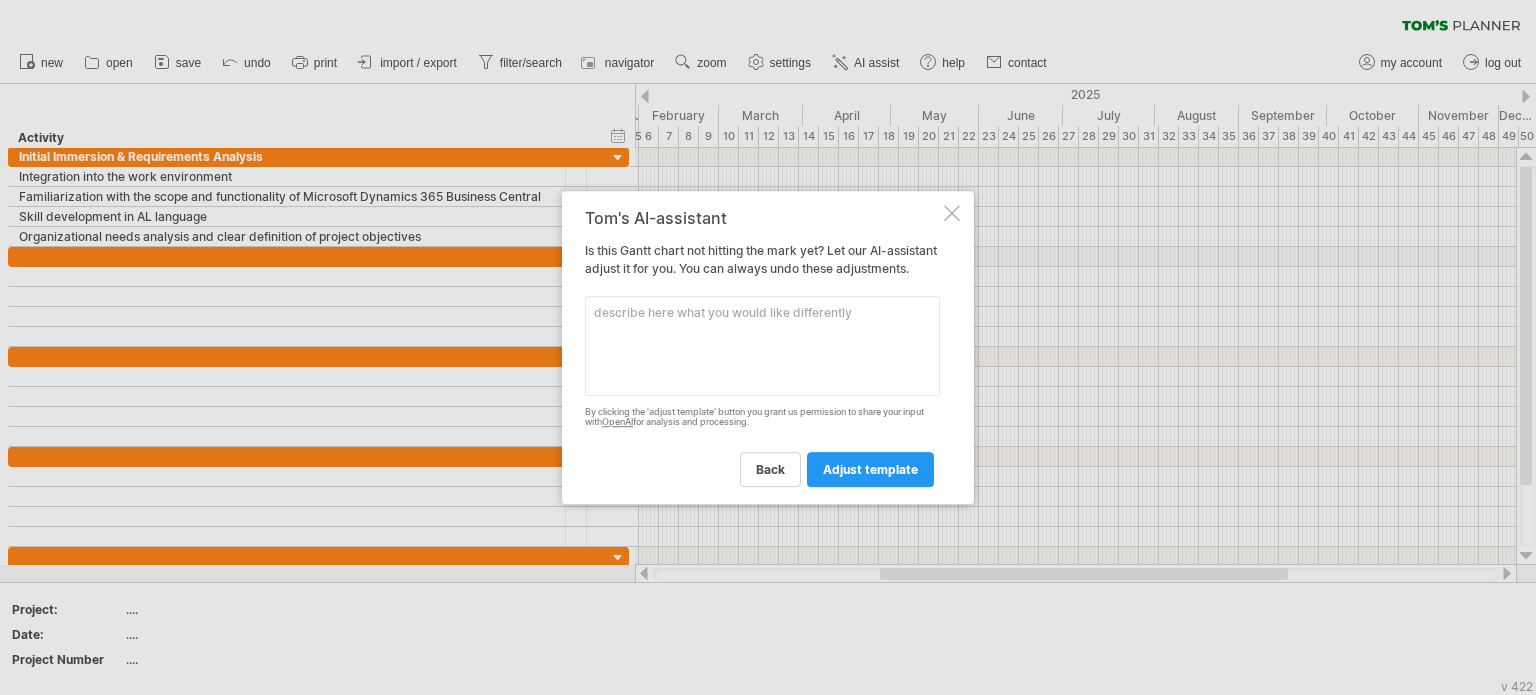 click at bounding box center (762, 346) 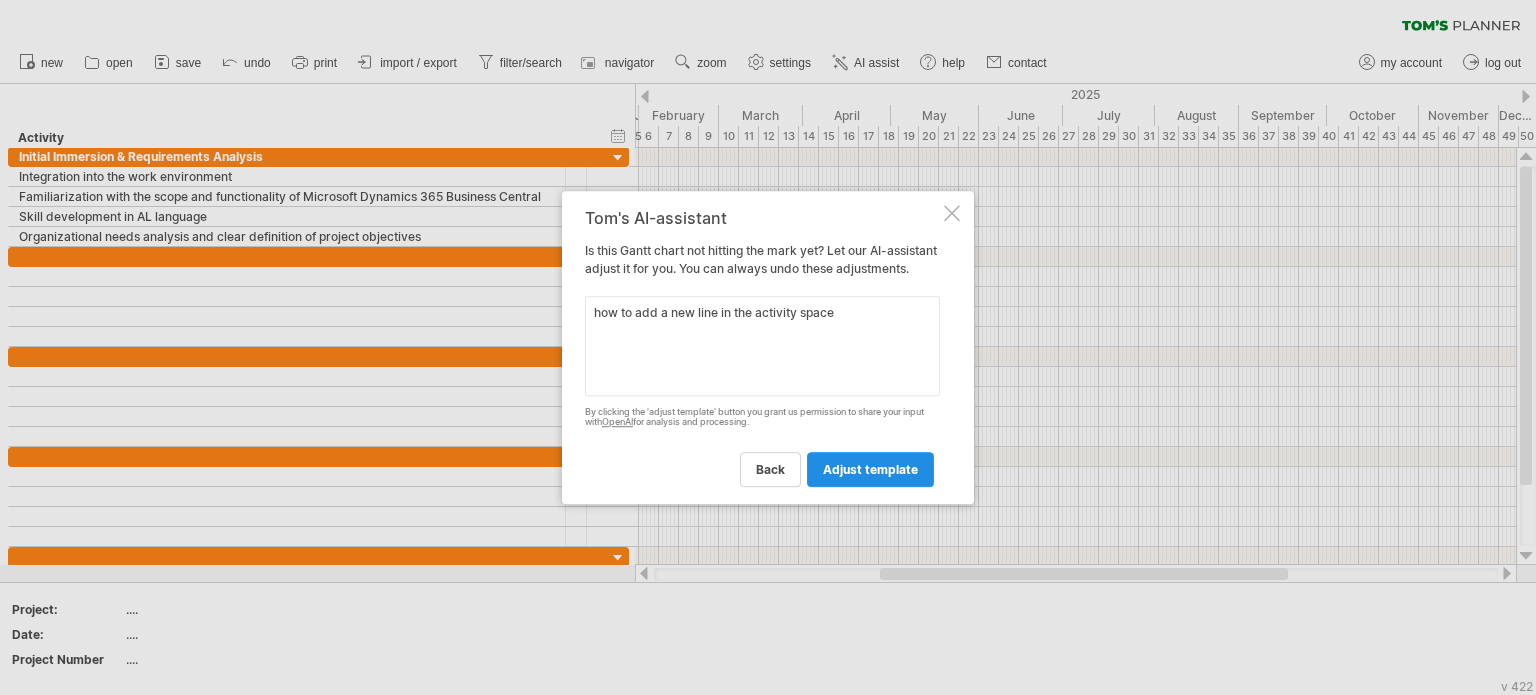 type on "how to add a new line in the activity space" 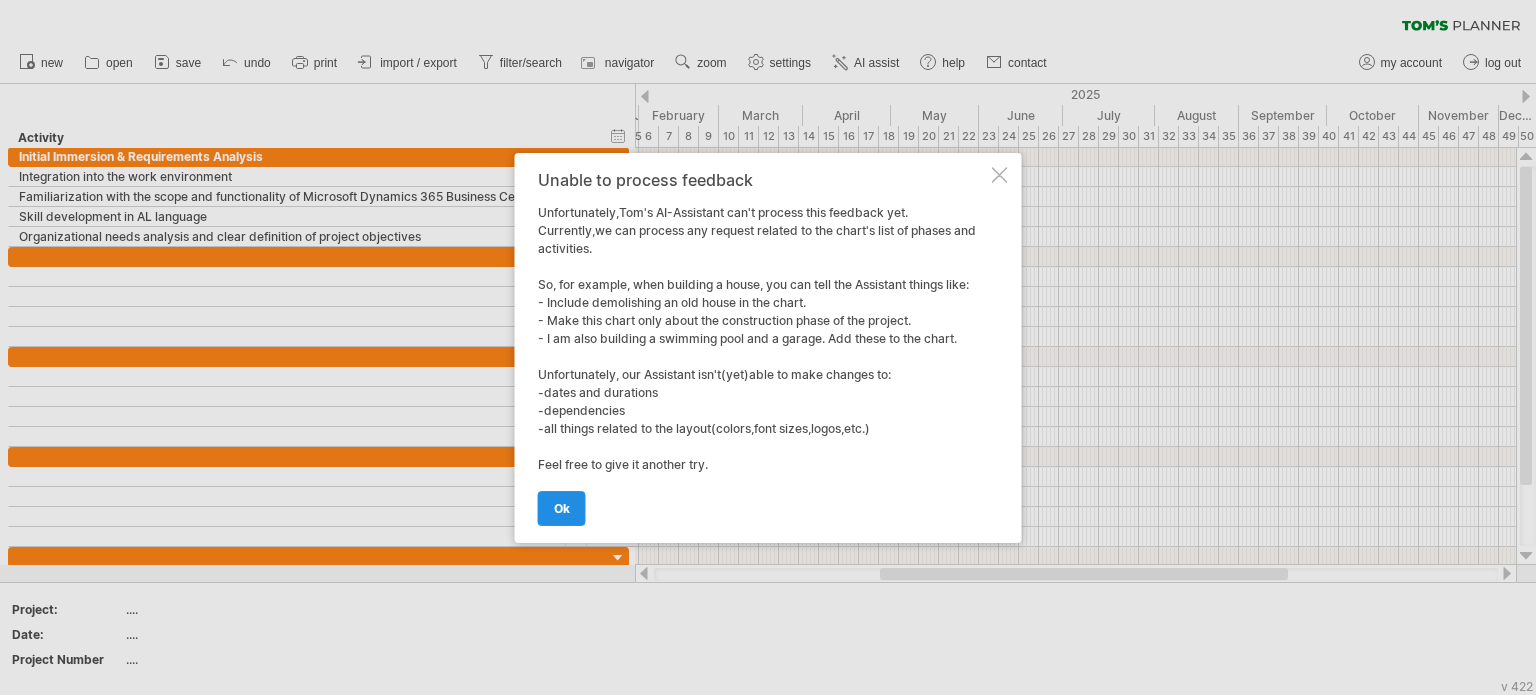 click on "ok" at bounding box center [562, 508] 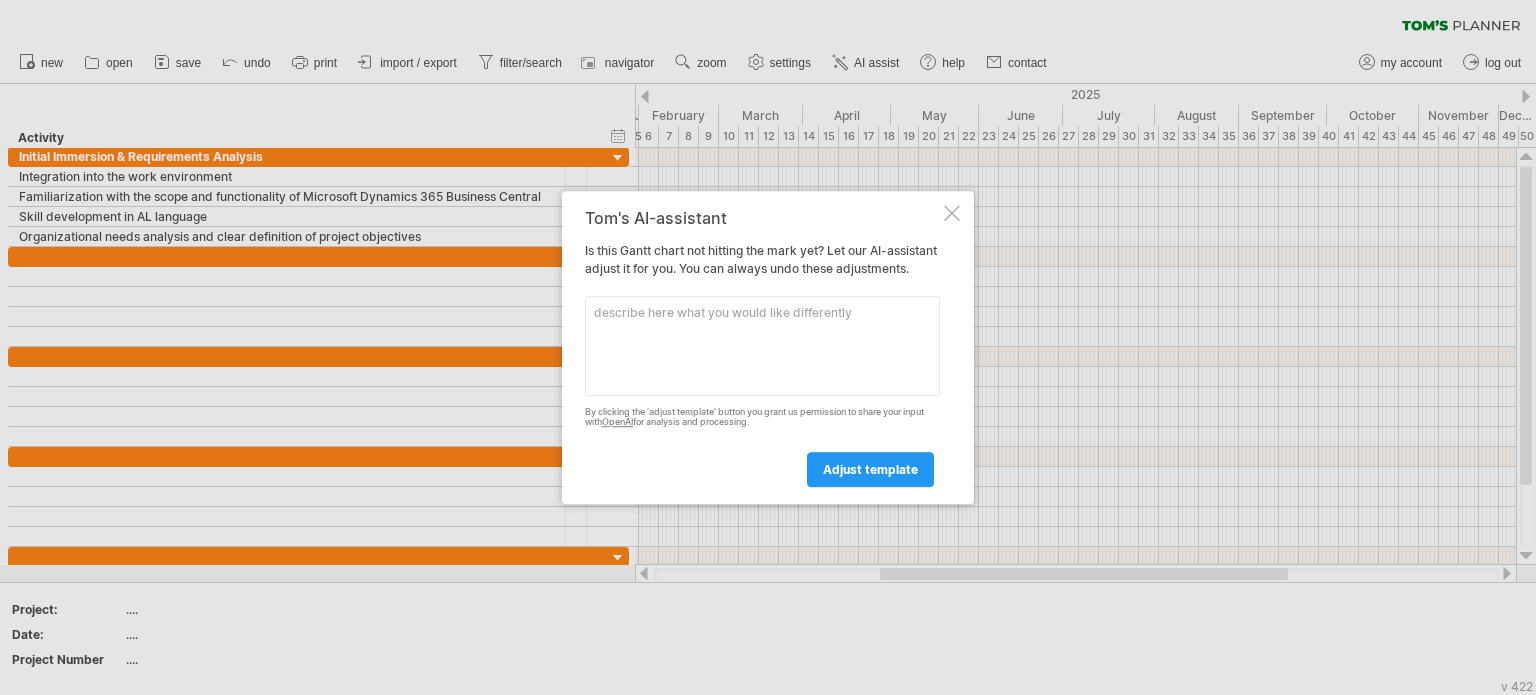 click at bounding box center (952, 213) 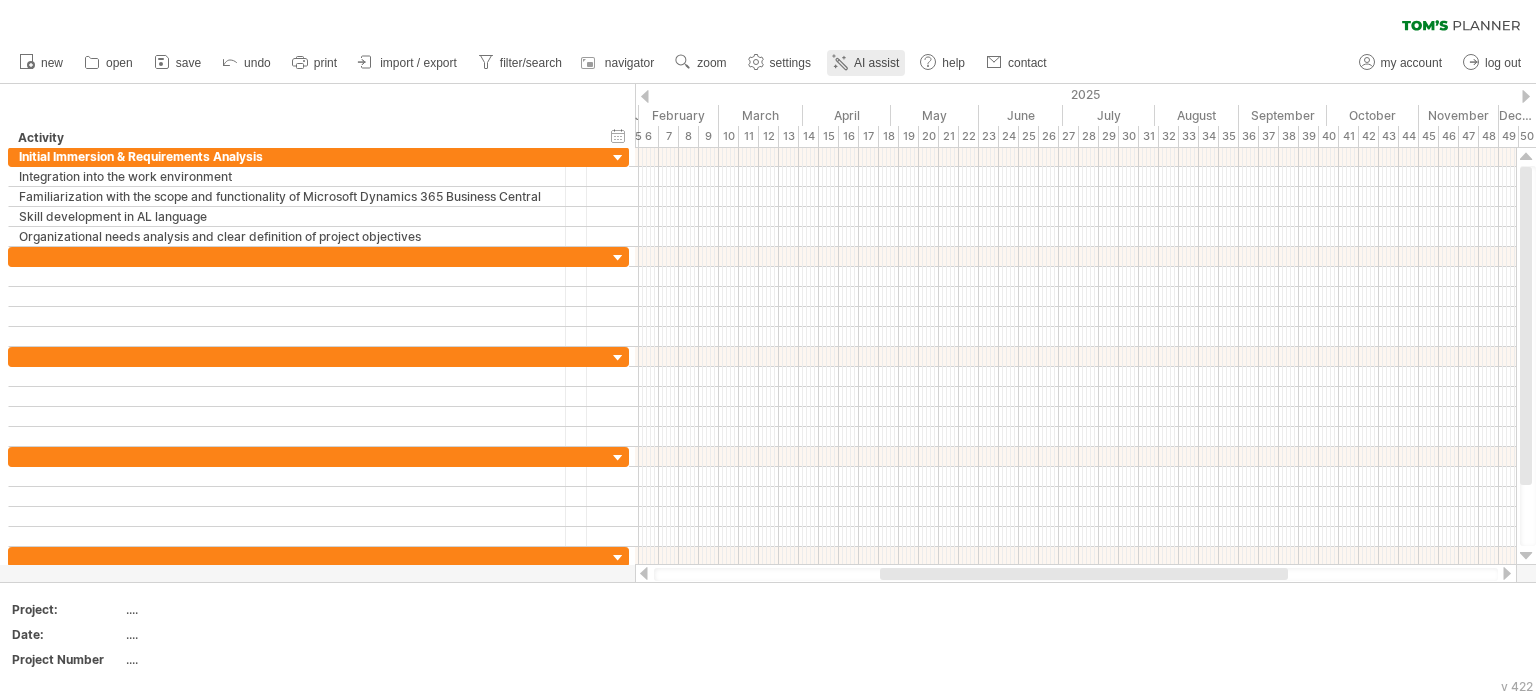 click on "AI assist" at bounding box center [876, 63] 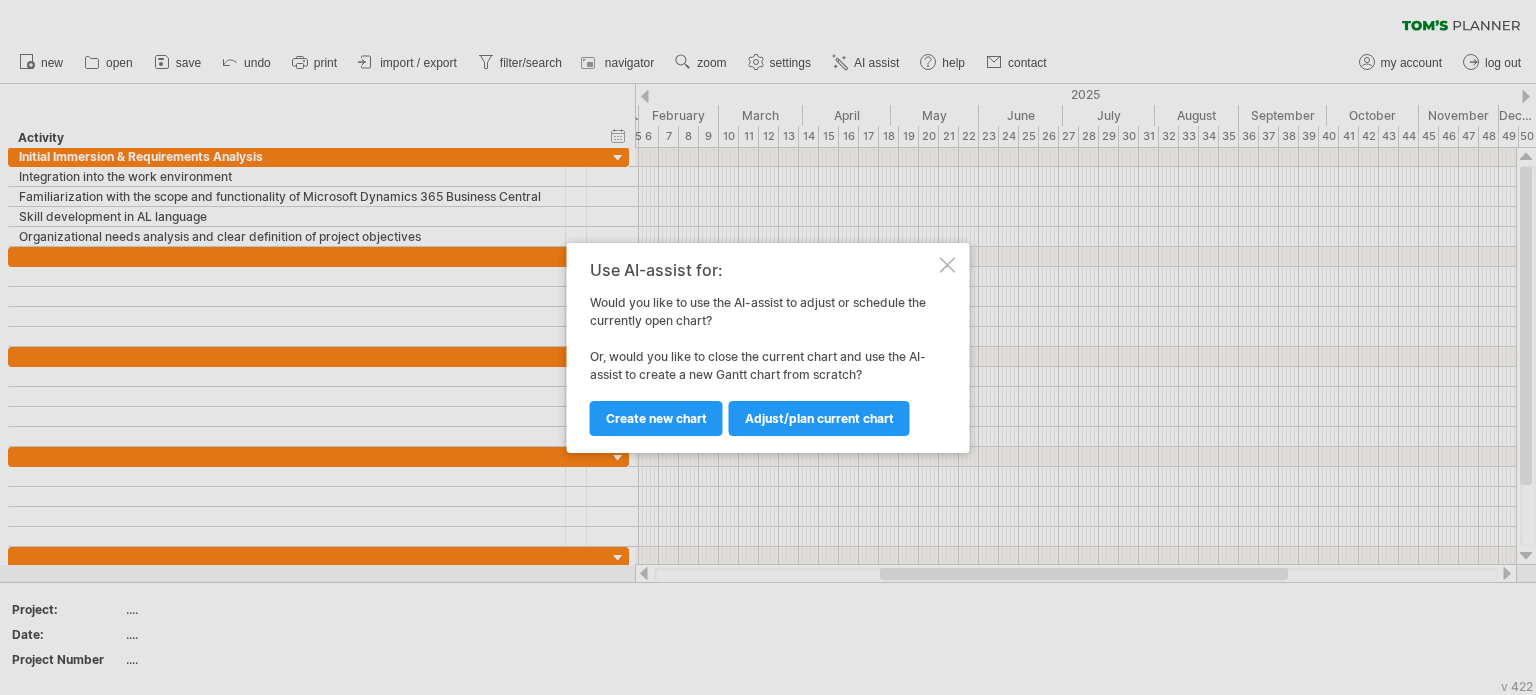 click at bounding box center [948, 265] 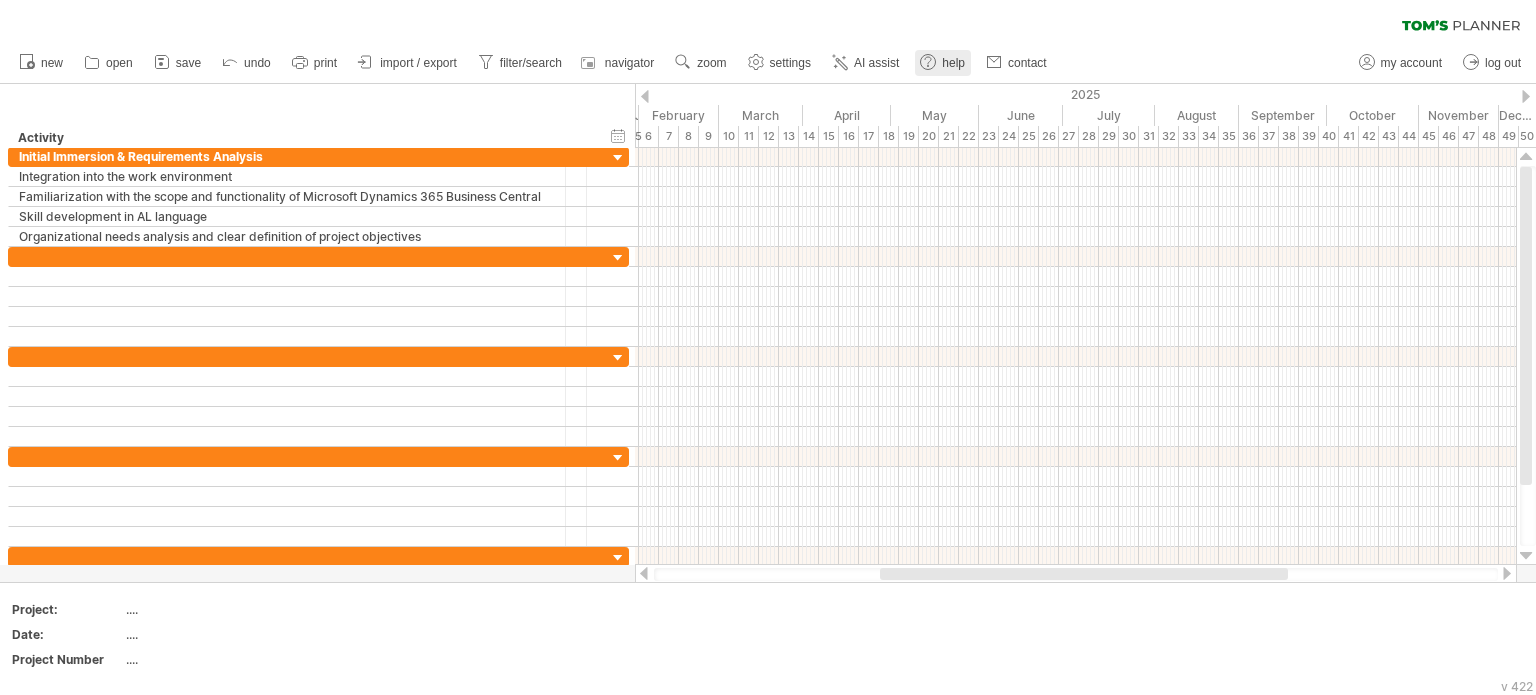 click on "help" at bounding box center [943, 63] 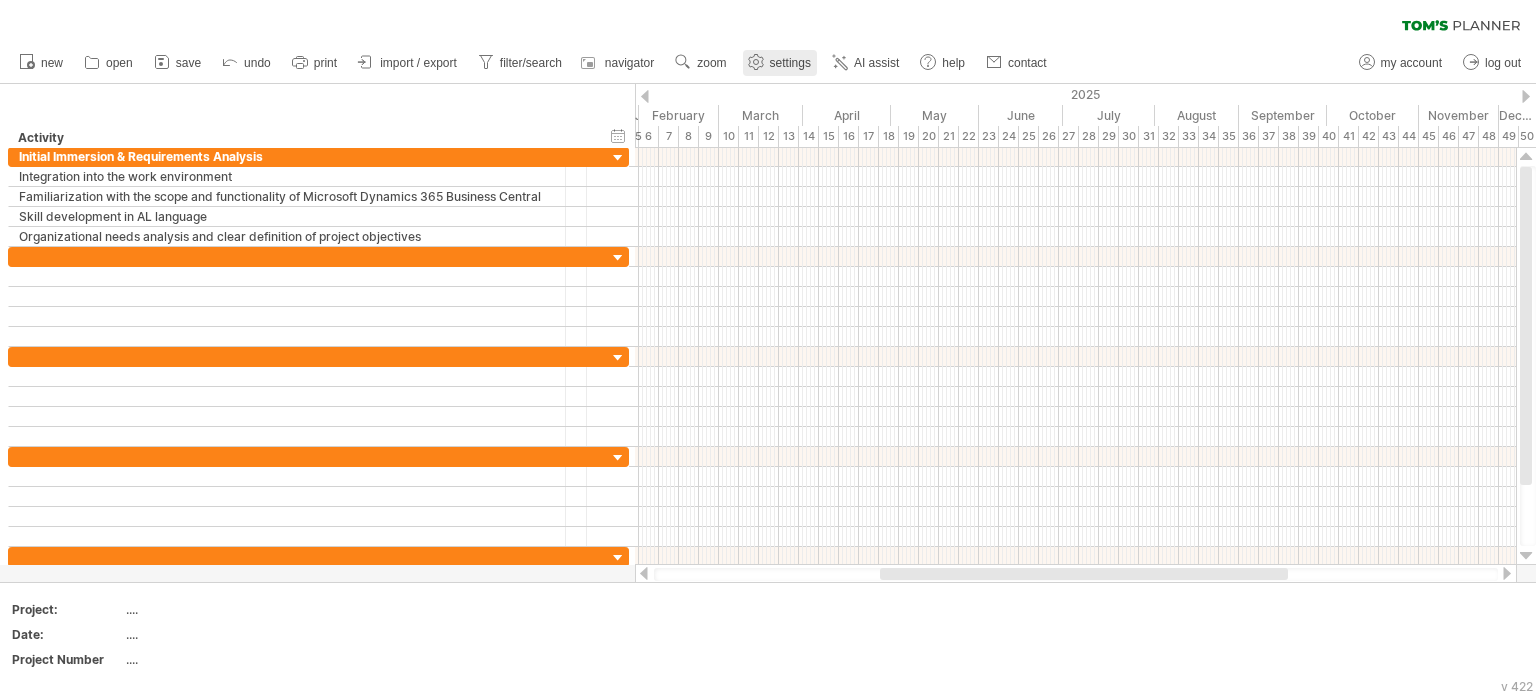 click on "settings" at bounding box center (780, 63) 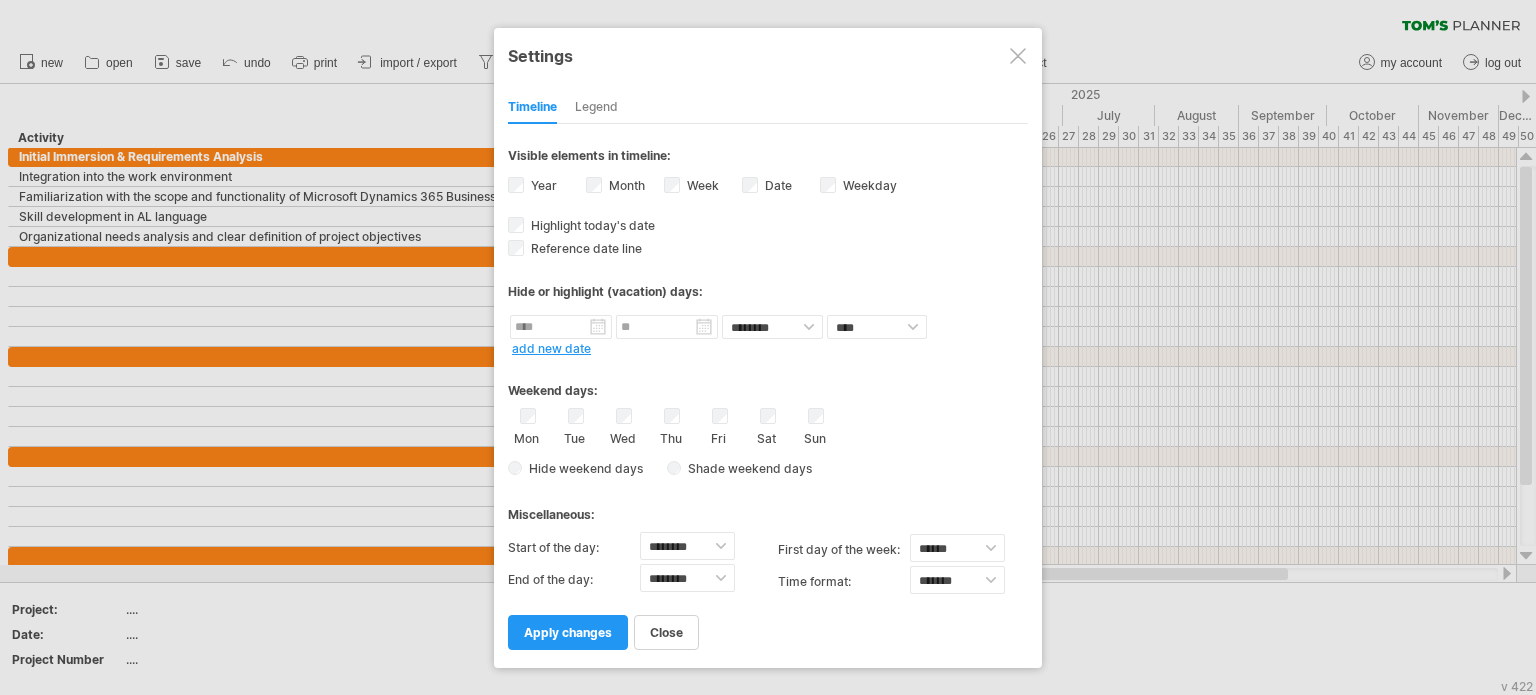 click on "Legend" at bounding box center (596, 108) 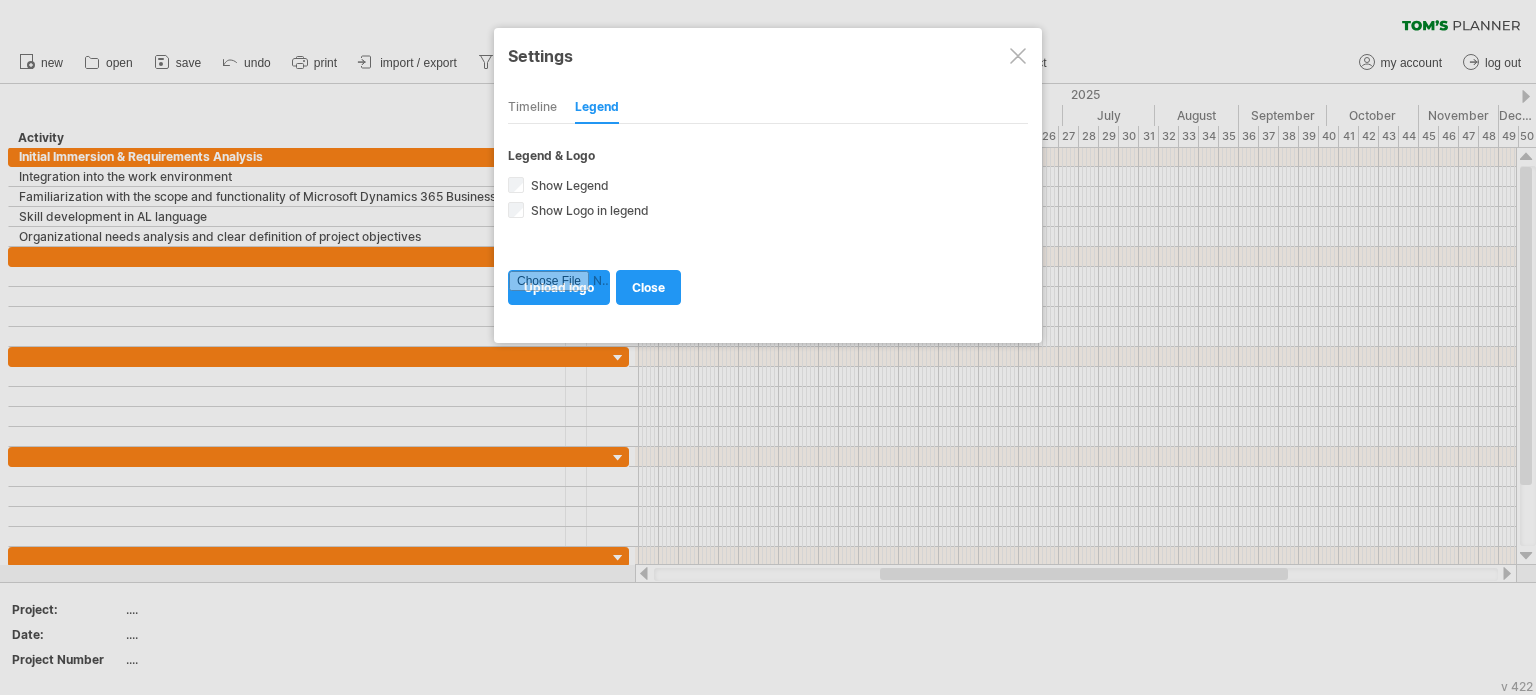 click on "Timeline" at bounding box center [532, 108] 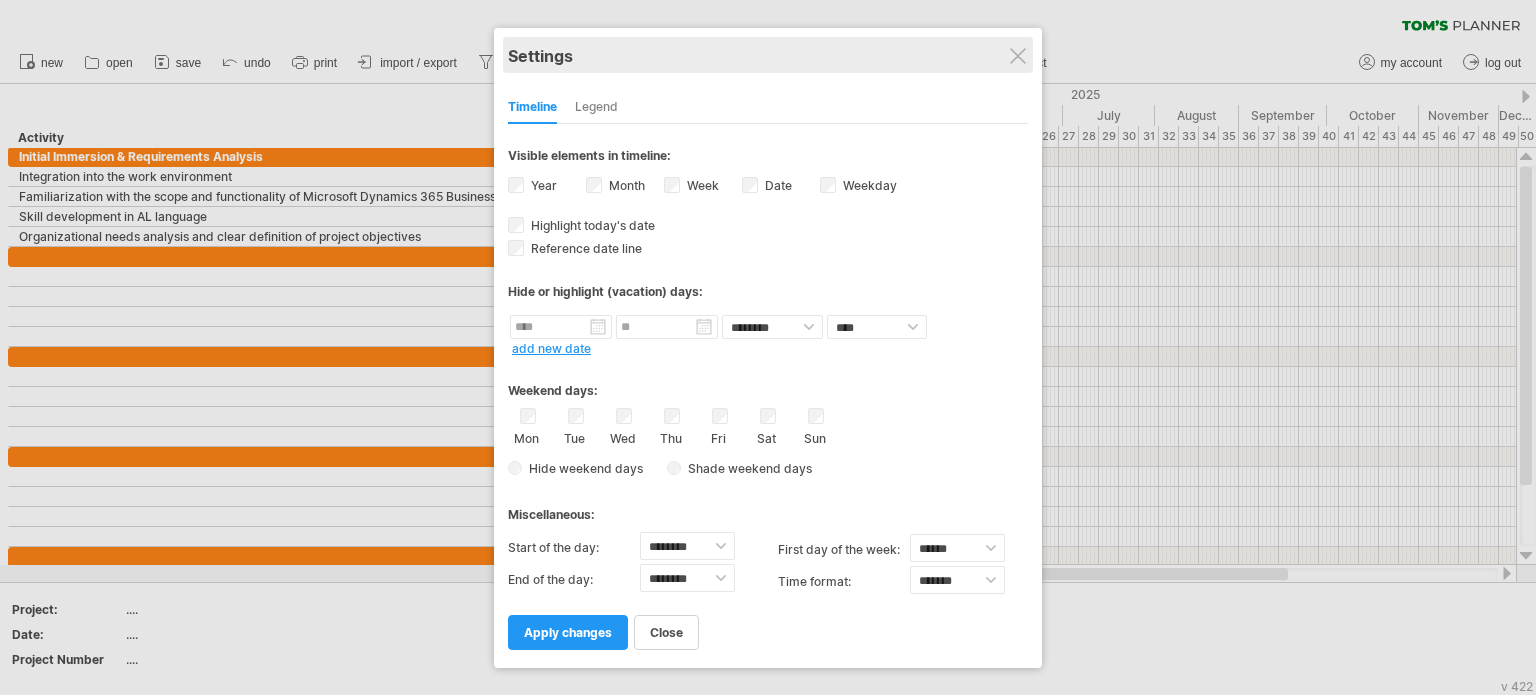 click on "Settings" at bounding box center (768, 55) 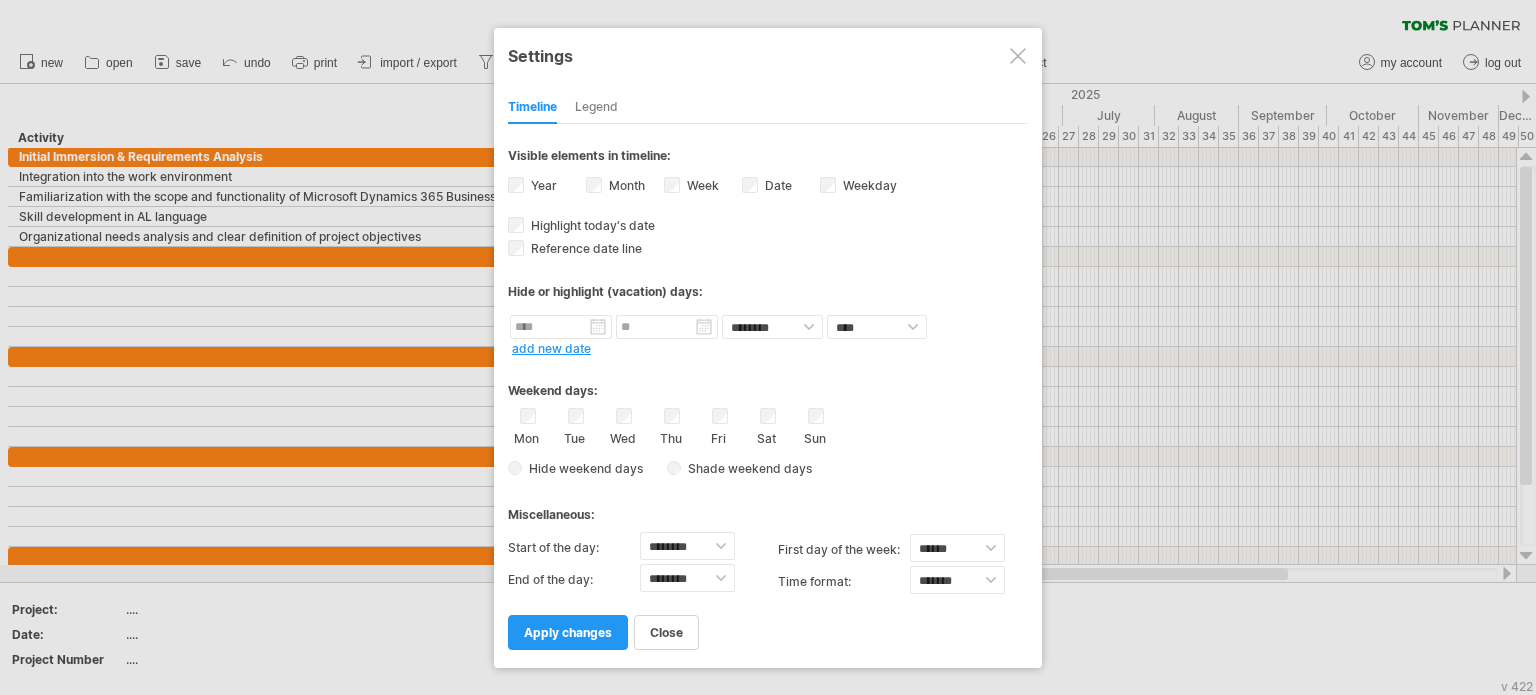 click at bounding box center [1018, 56] 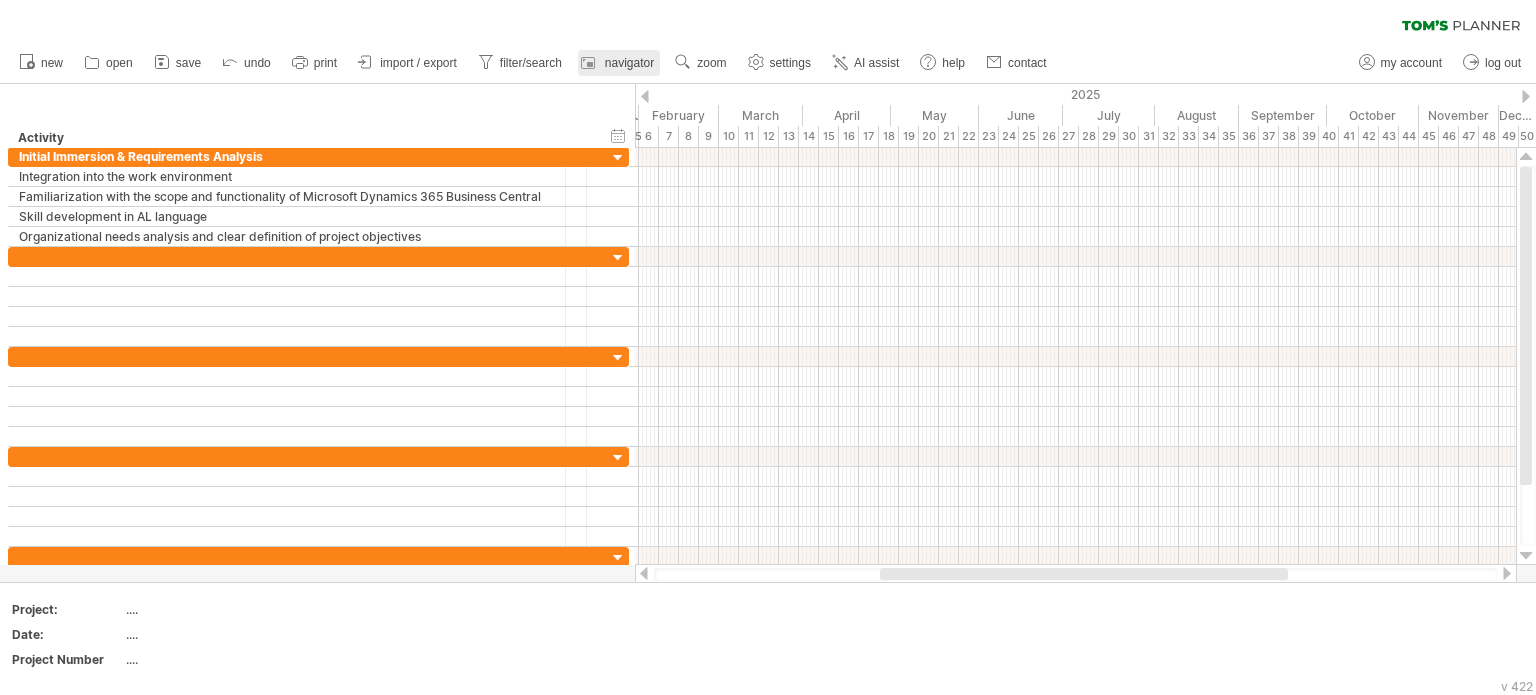 click on "navigator" at bounding box center (629, 63) 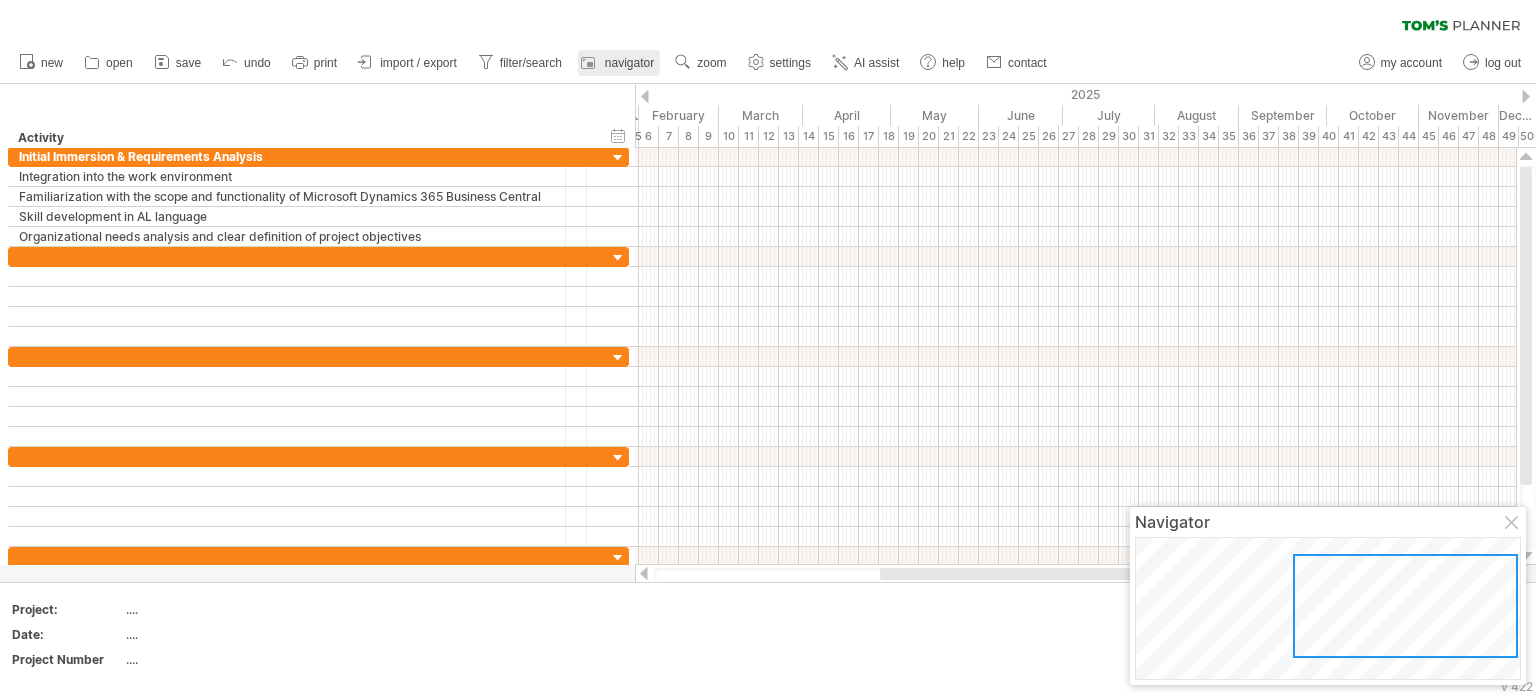 click on "navigator" at bounding box center (629, 63) 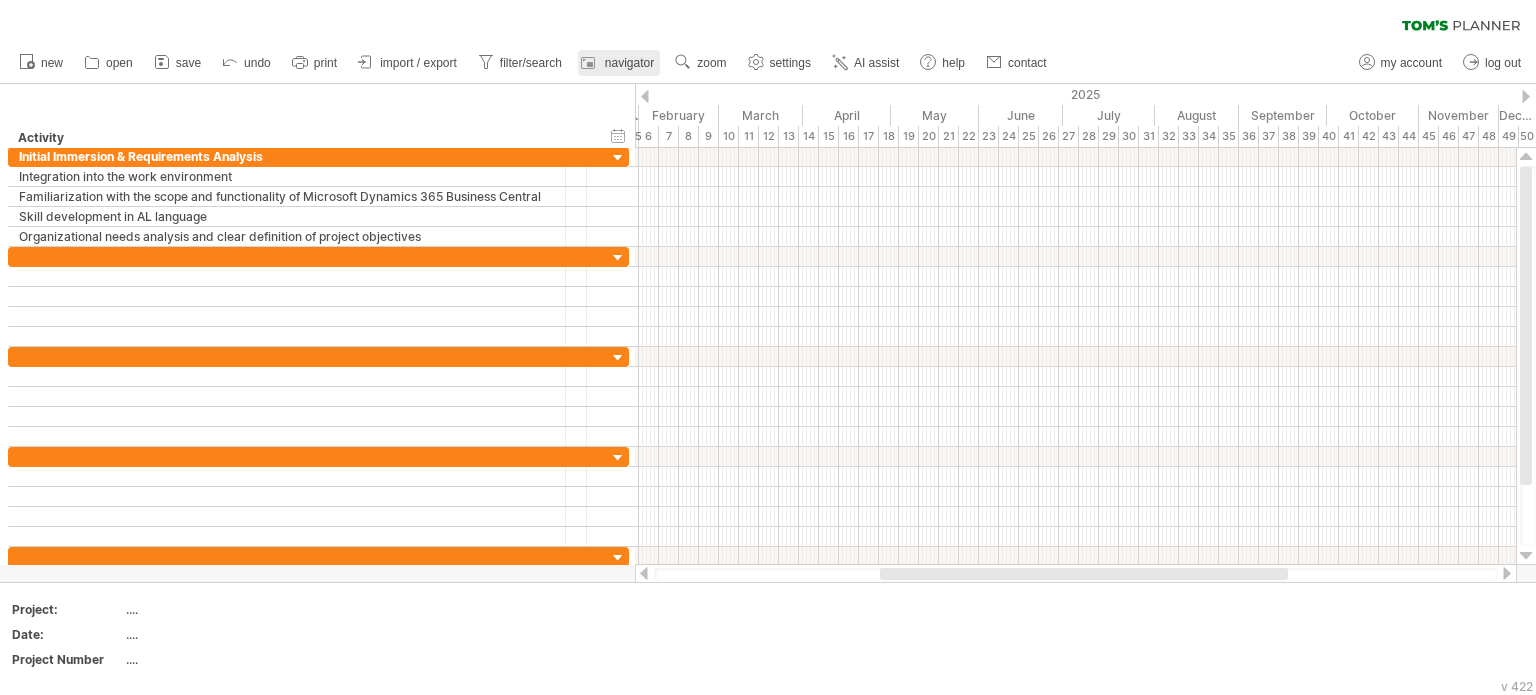 click on "navigator" at bounding box center [629, 63] 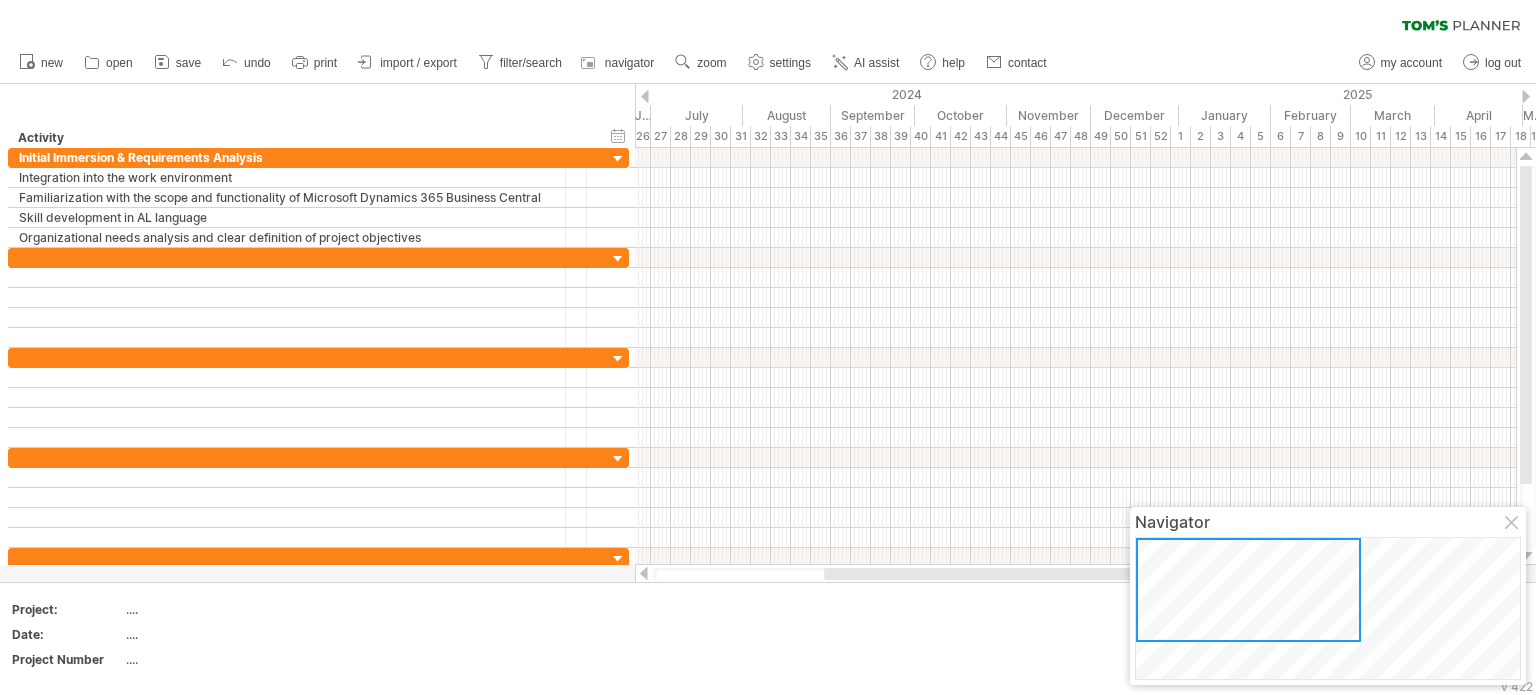 click at bounding box center [1248, 590] 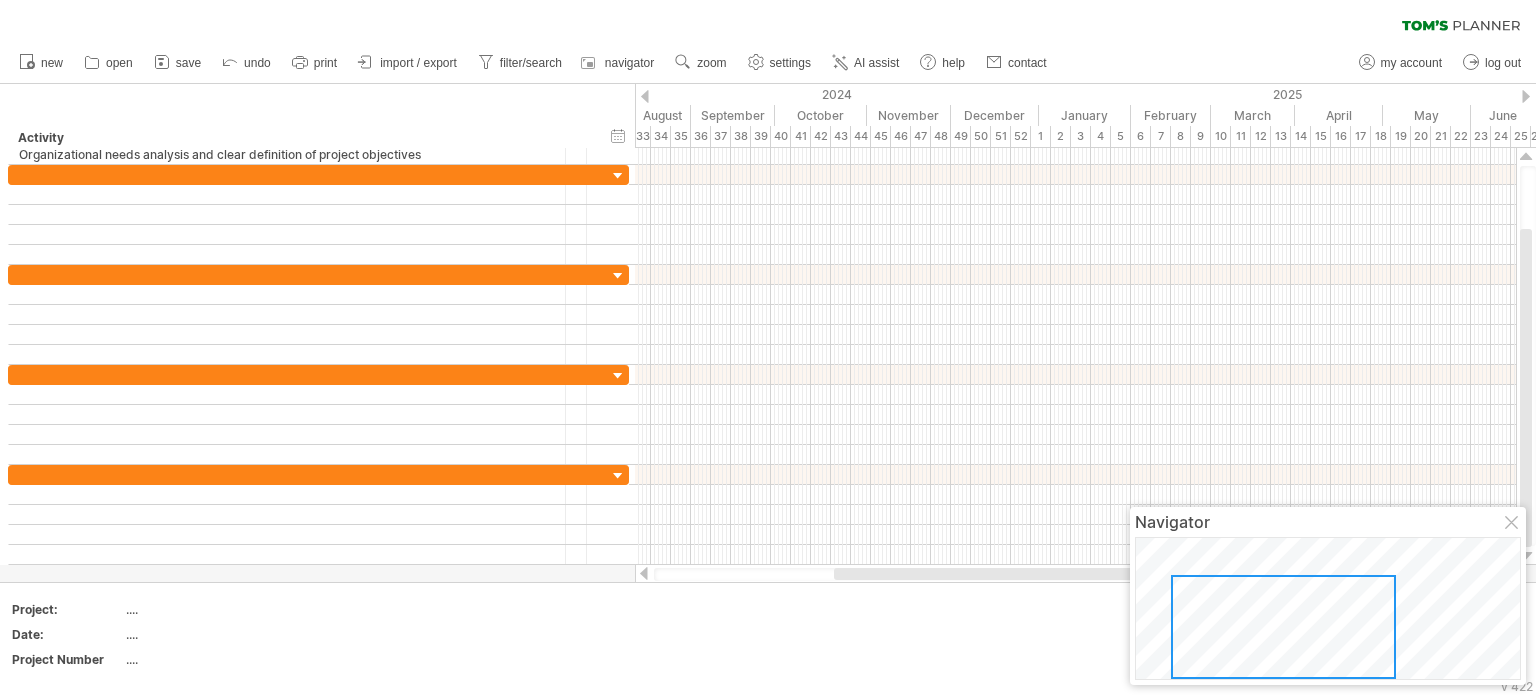 click at bounding box center (1283, 627) 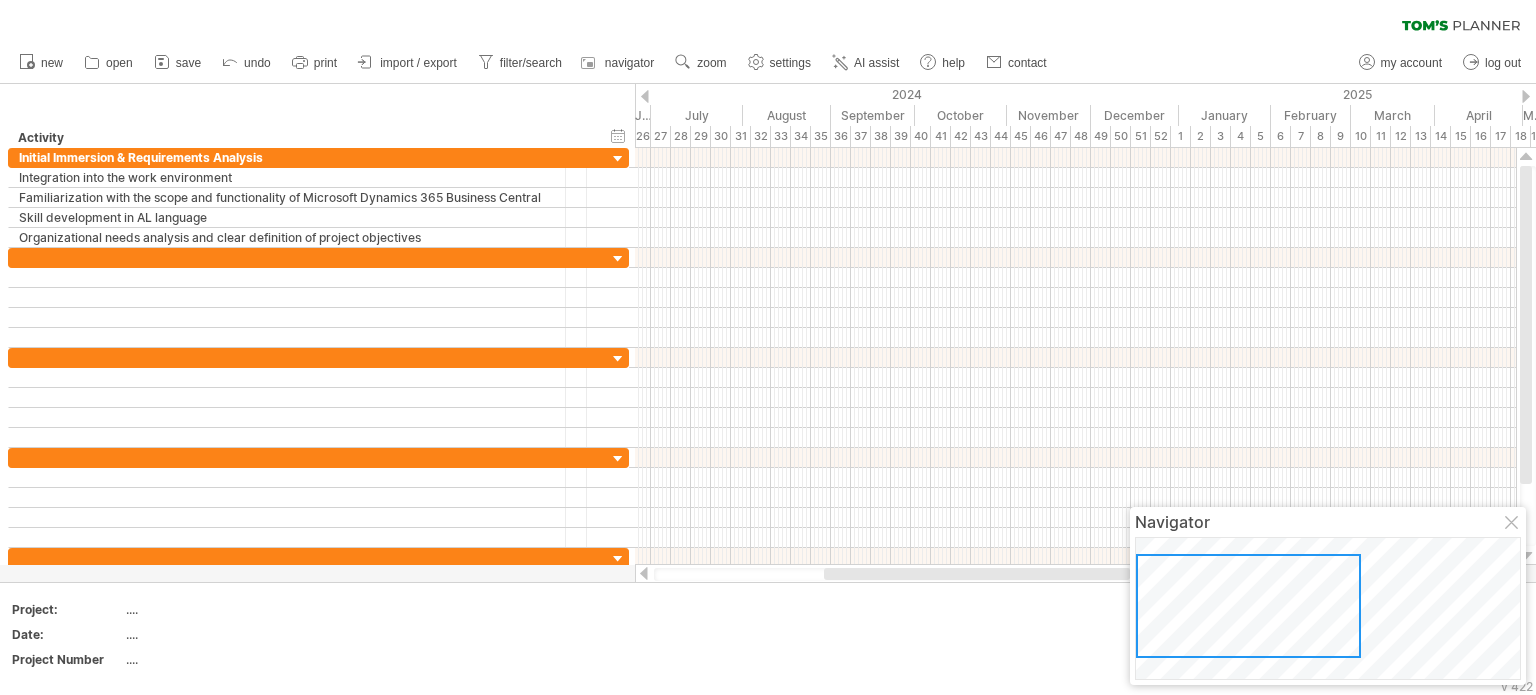 click on "clear filter
reapply filter" at bounding box center [768, 21] 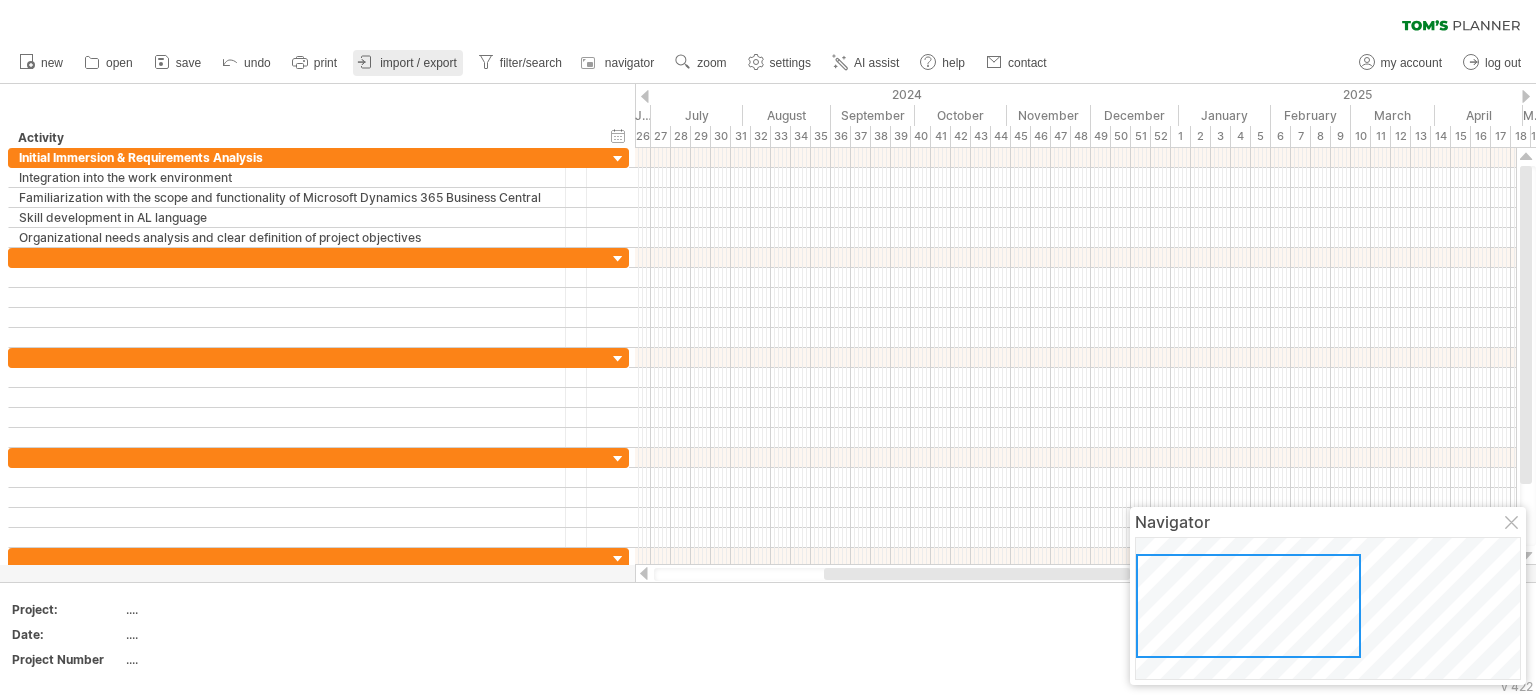 click on "import / export" at bounding box center (418, 63) 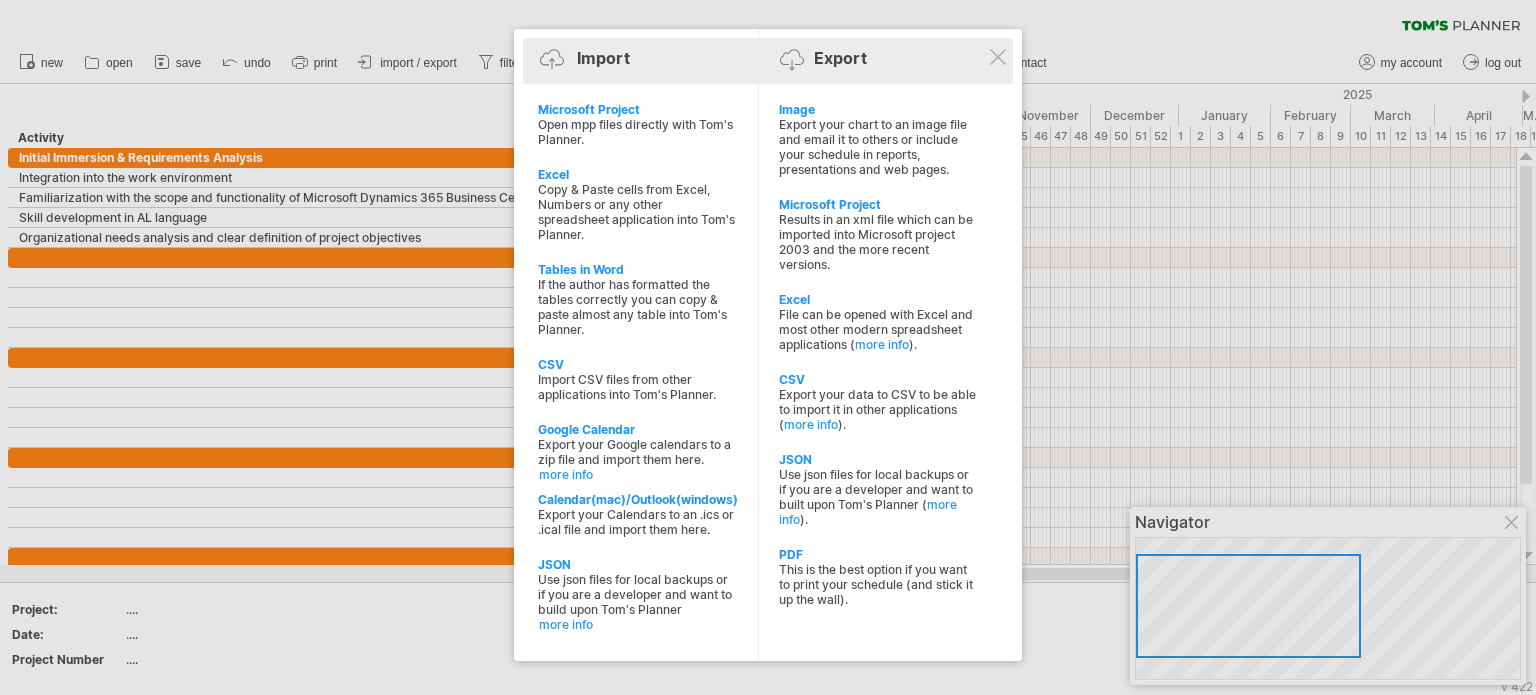 click on "Import
Export" at bounding box center (768, 61) 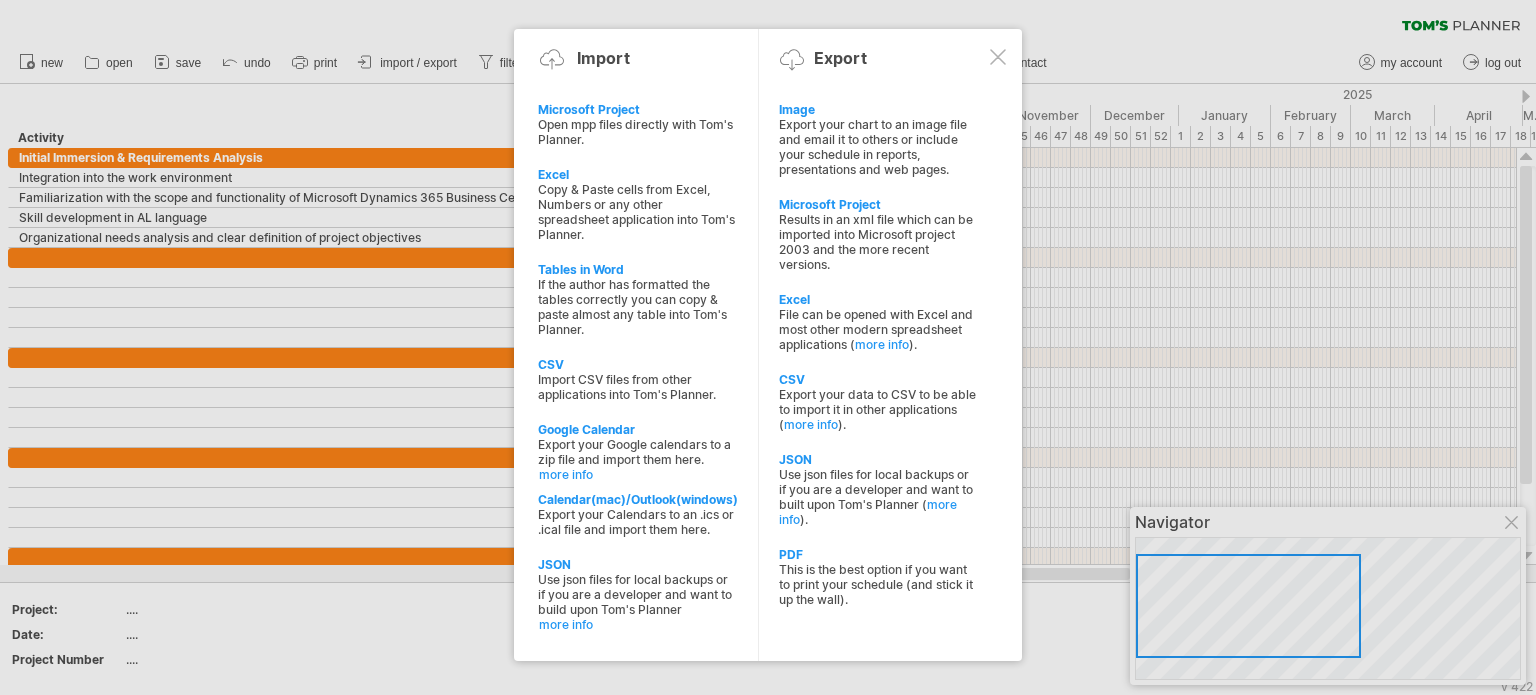 click at bounding box center [998, 57] 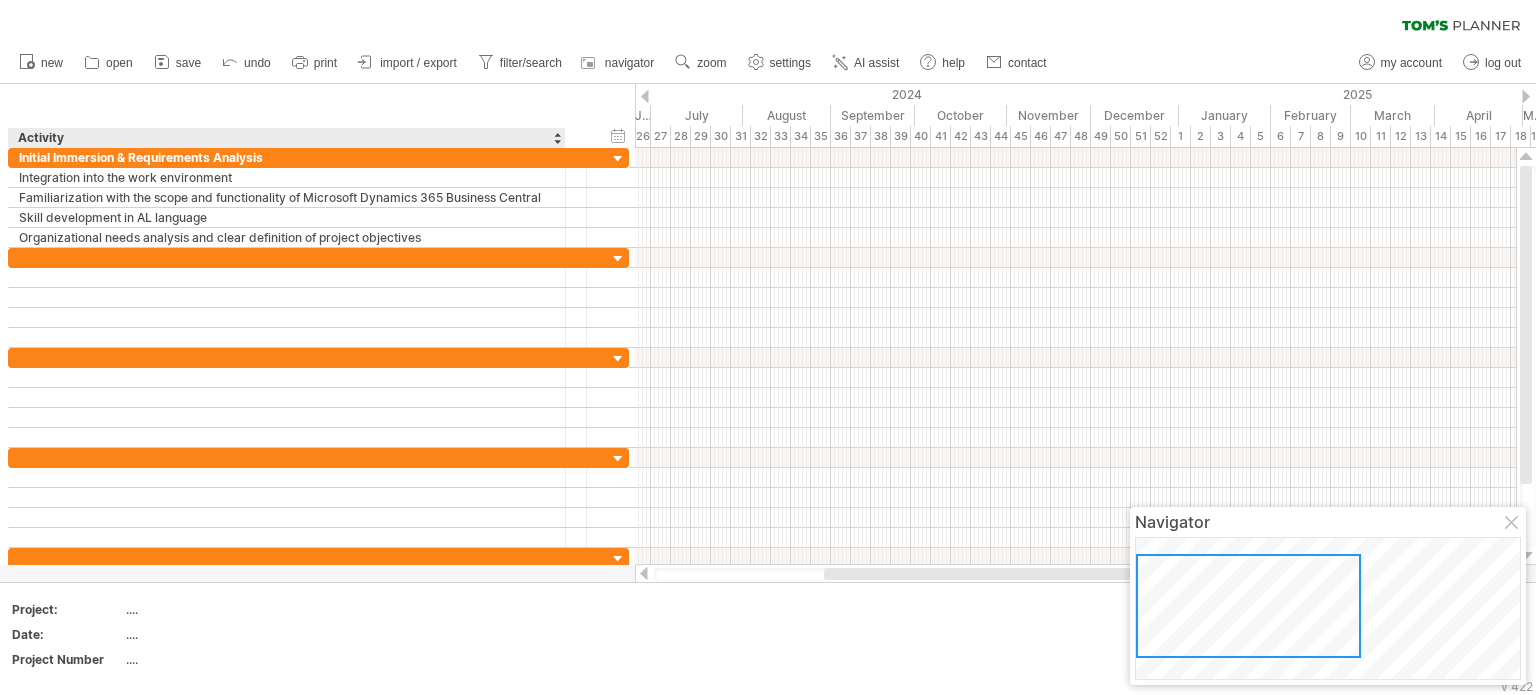 click on "hide start/end/duration show start/end/duration
******** Activity ******** Resource ****** Status" at bounding box center (317, 116) 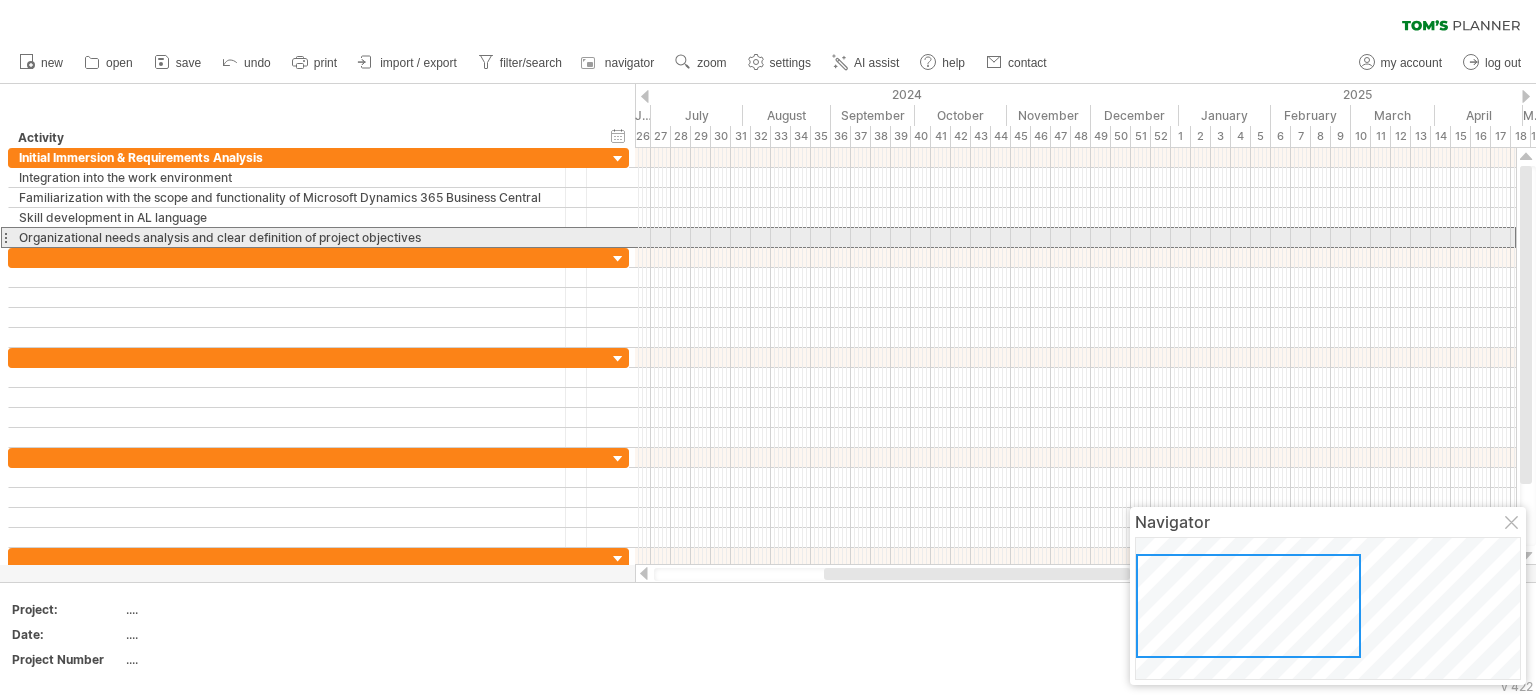 click on "**********" at bounding box center [319, 358] 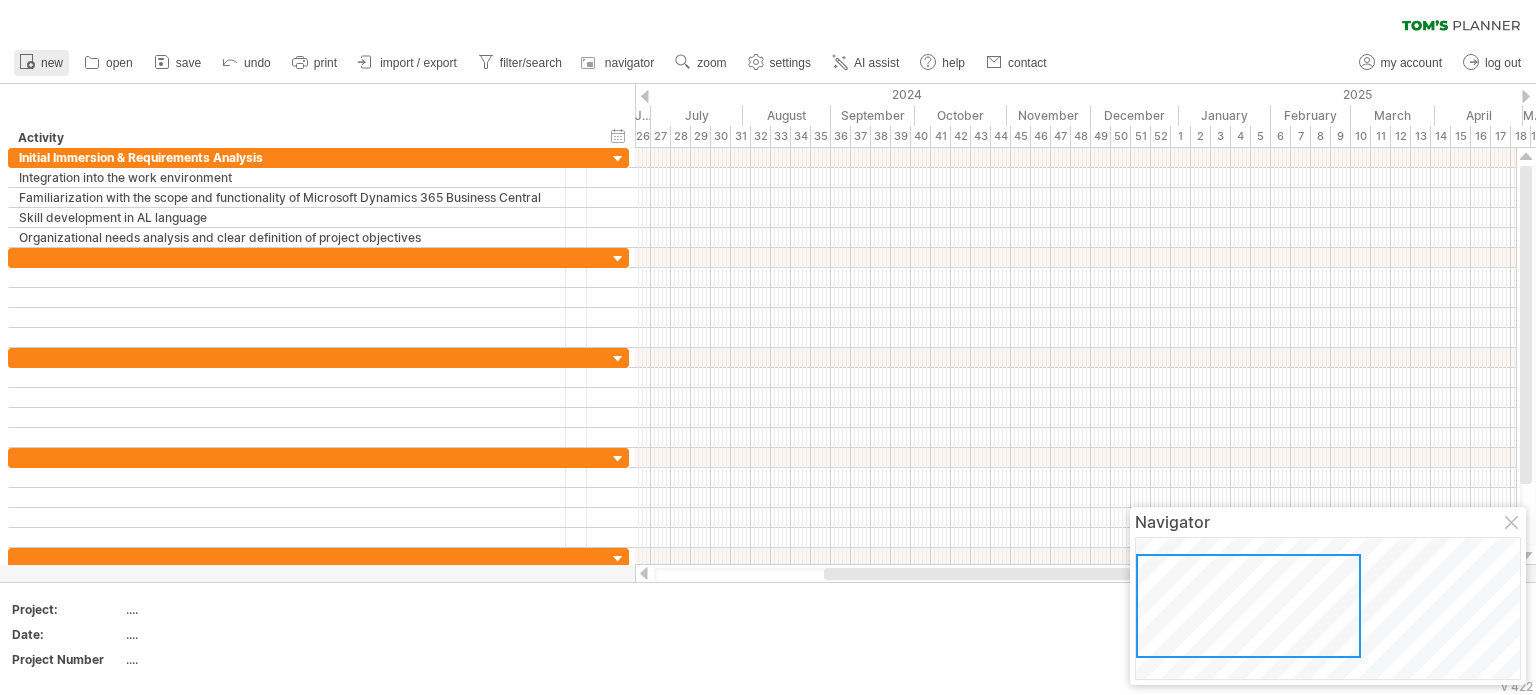 click on "new" at bounding box center (52, 63) 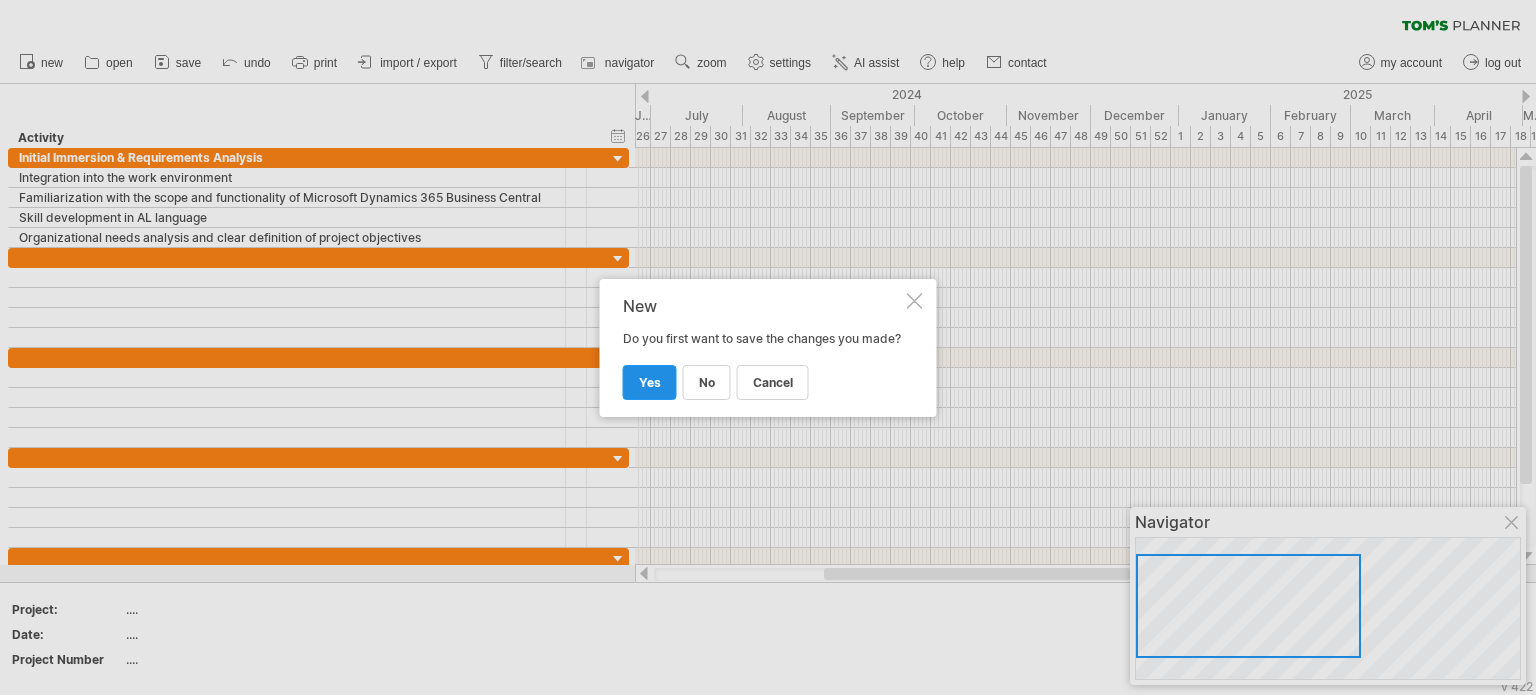 click on "yes" at bounding box center [650, 382] 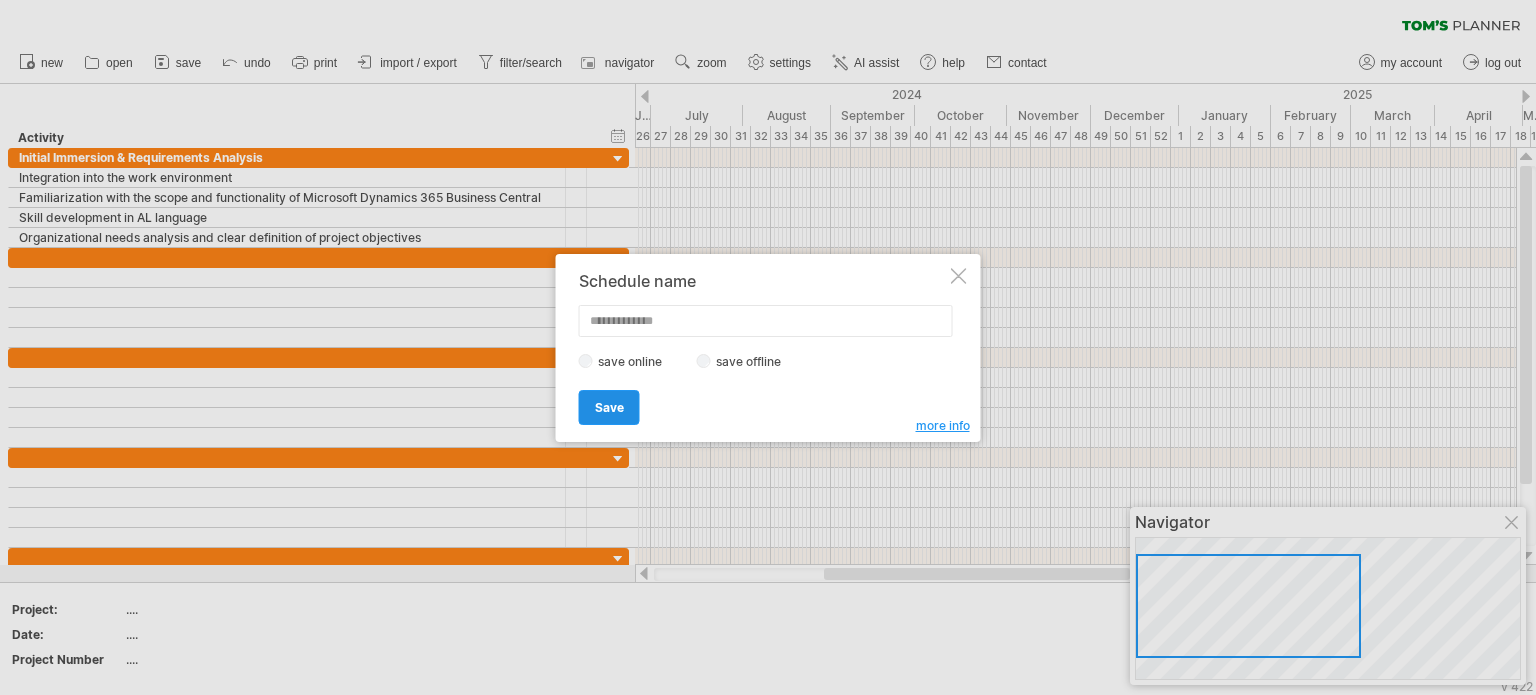 click on "Save" at bounding box center (609, 407) 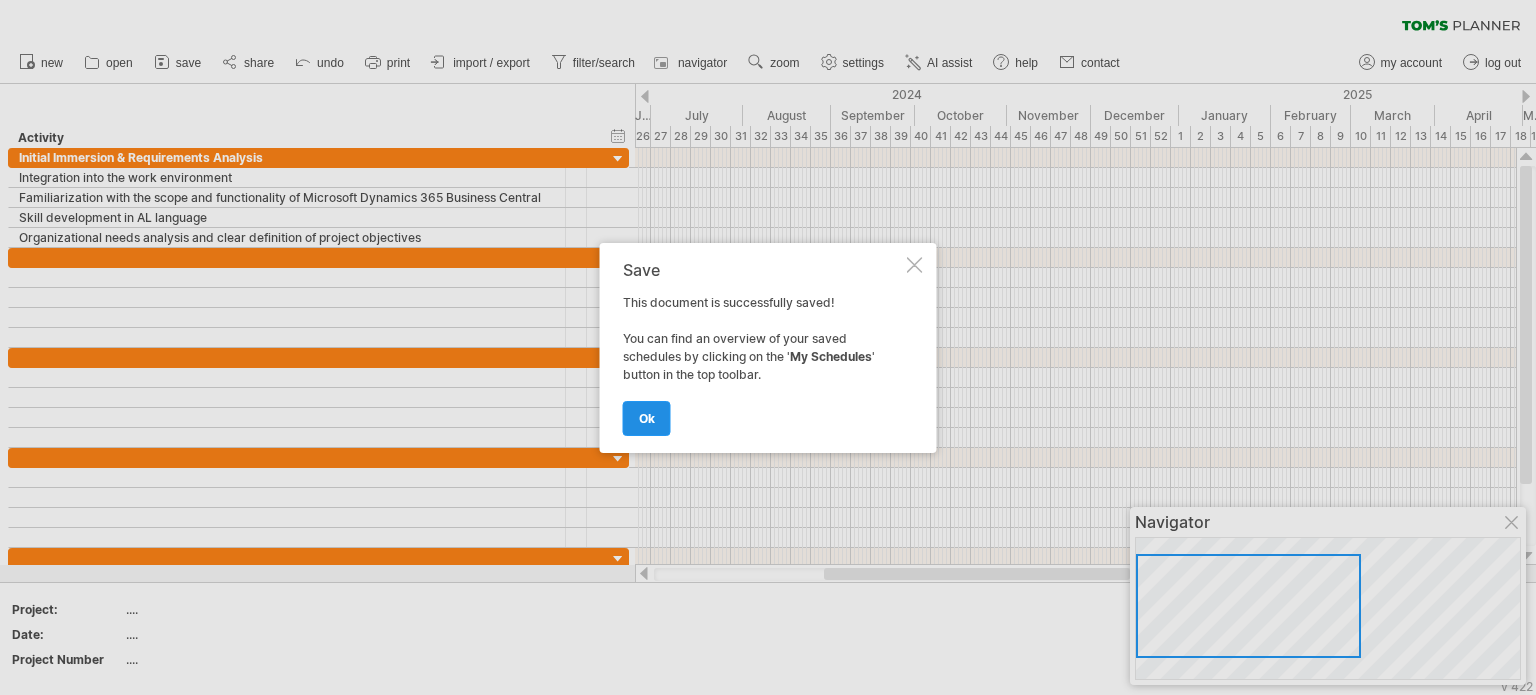 click on "ok" at bounding box center [647, 418] 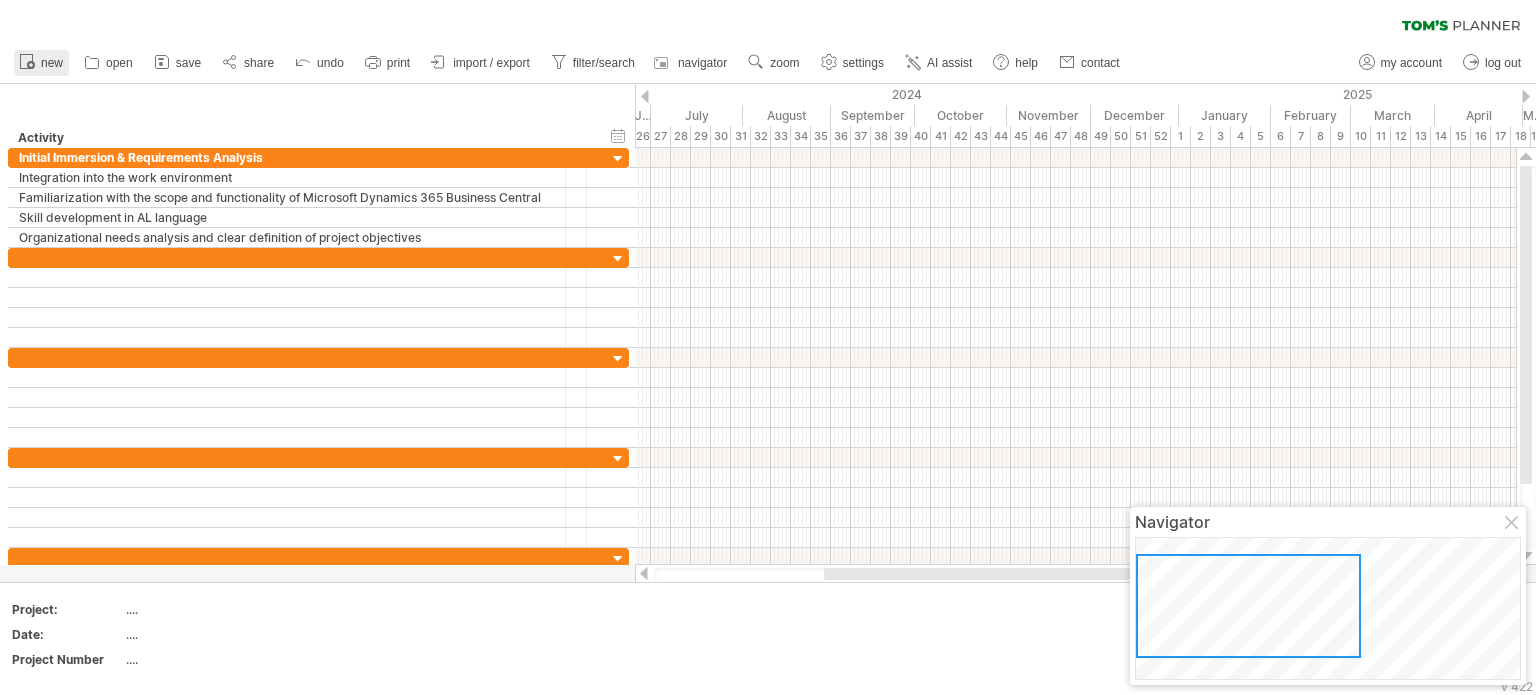click 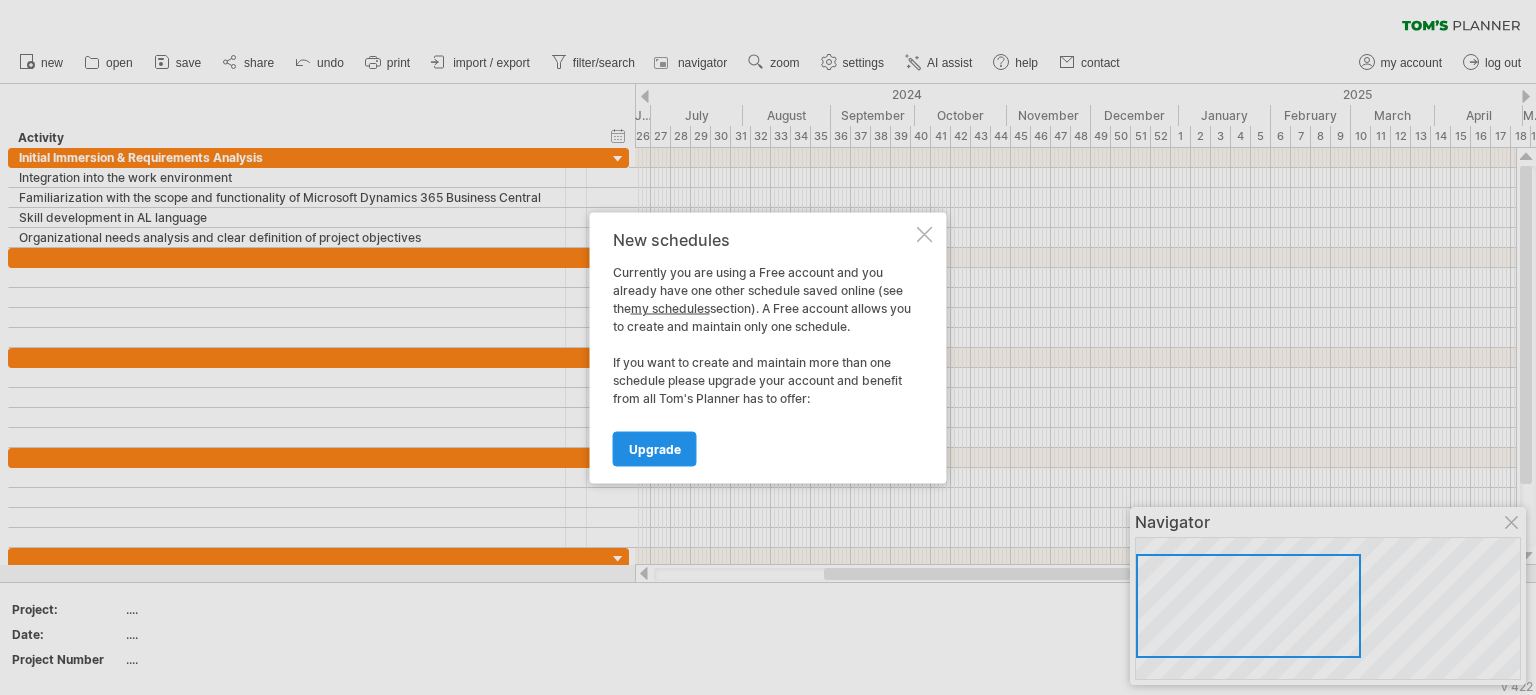 click on "Upgrade" at bounding box center (655, 448) 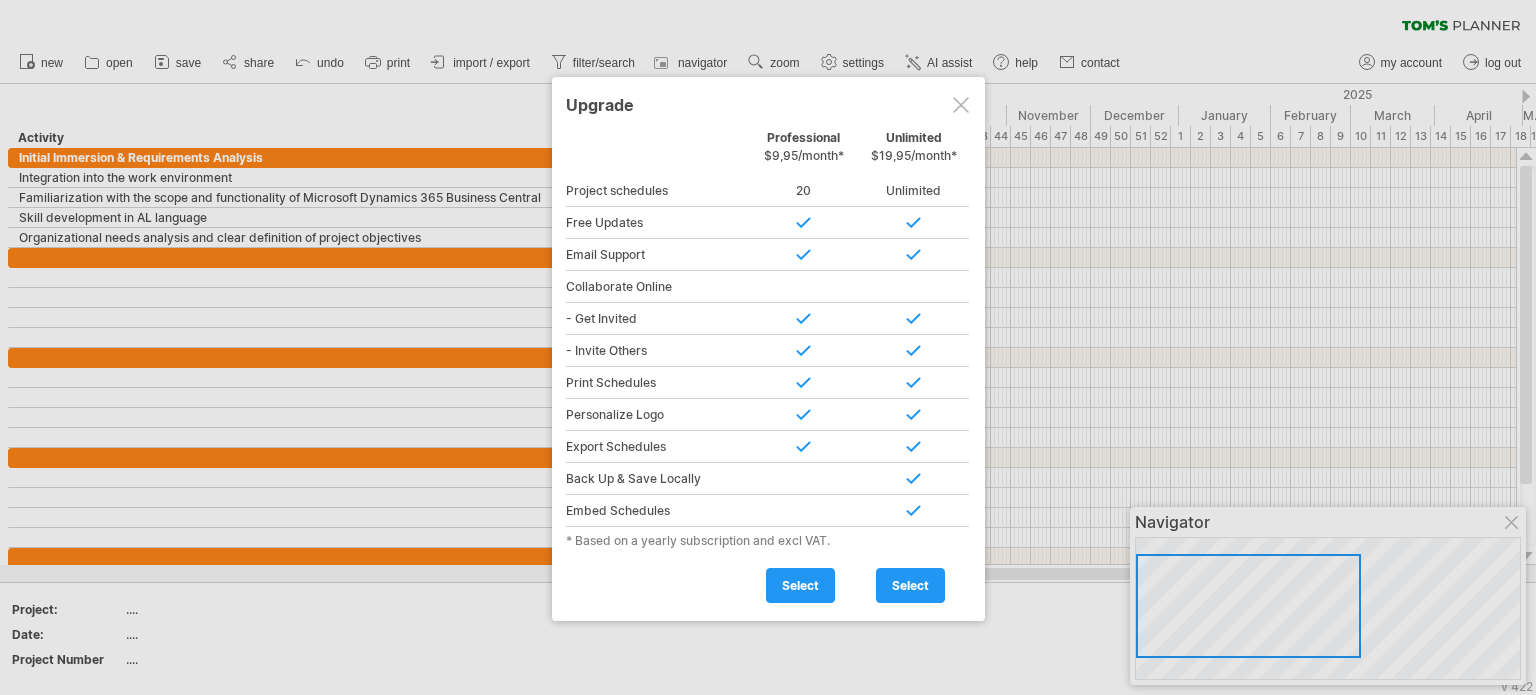 click on "Export Schedules" at bounding box center [657, 447] 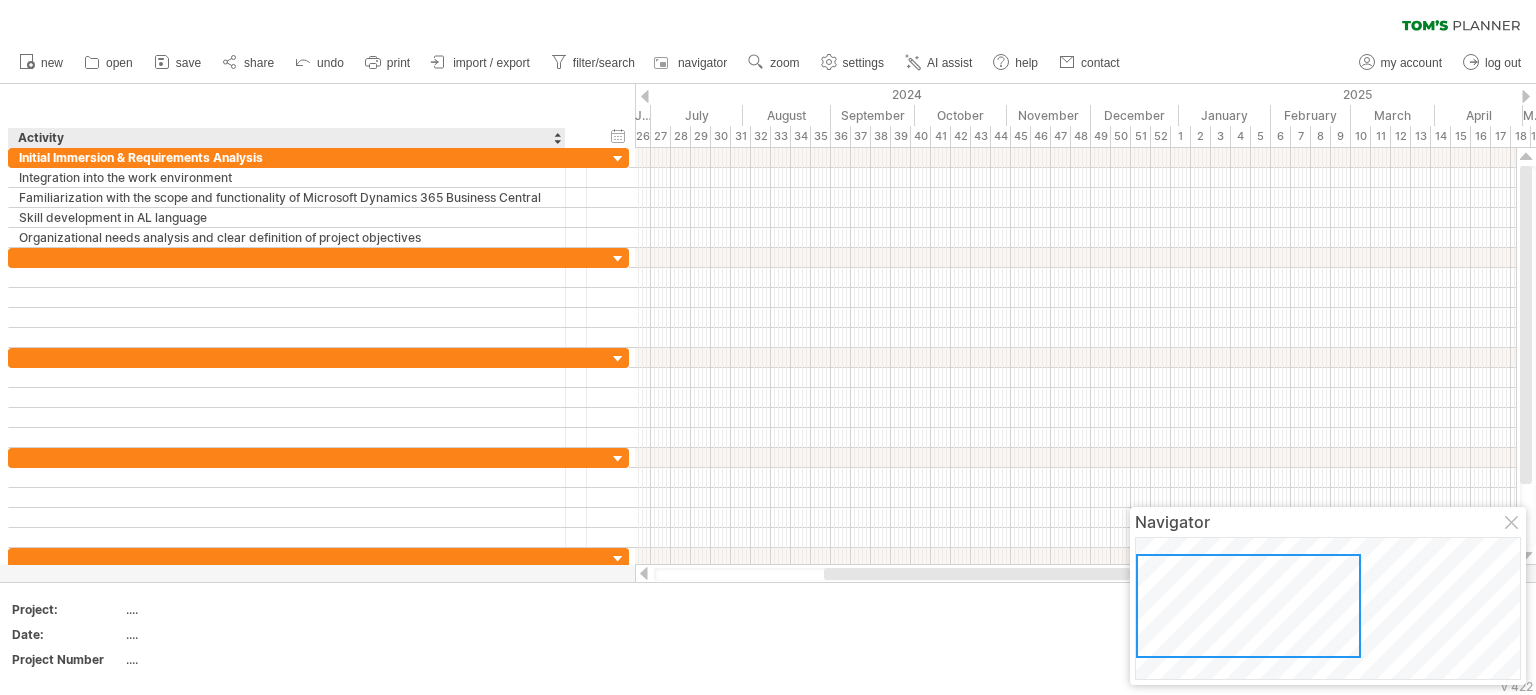 click on "Activity" at bounding box center (286, 138) 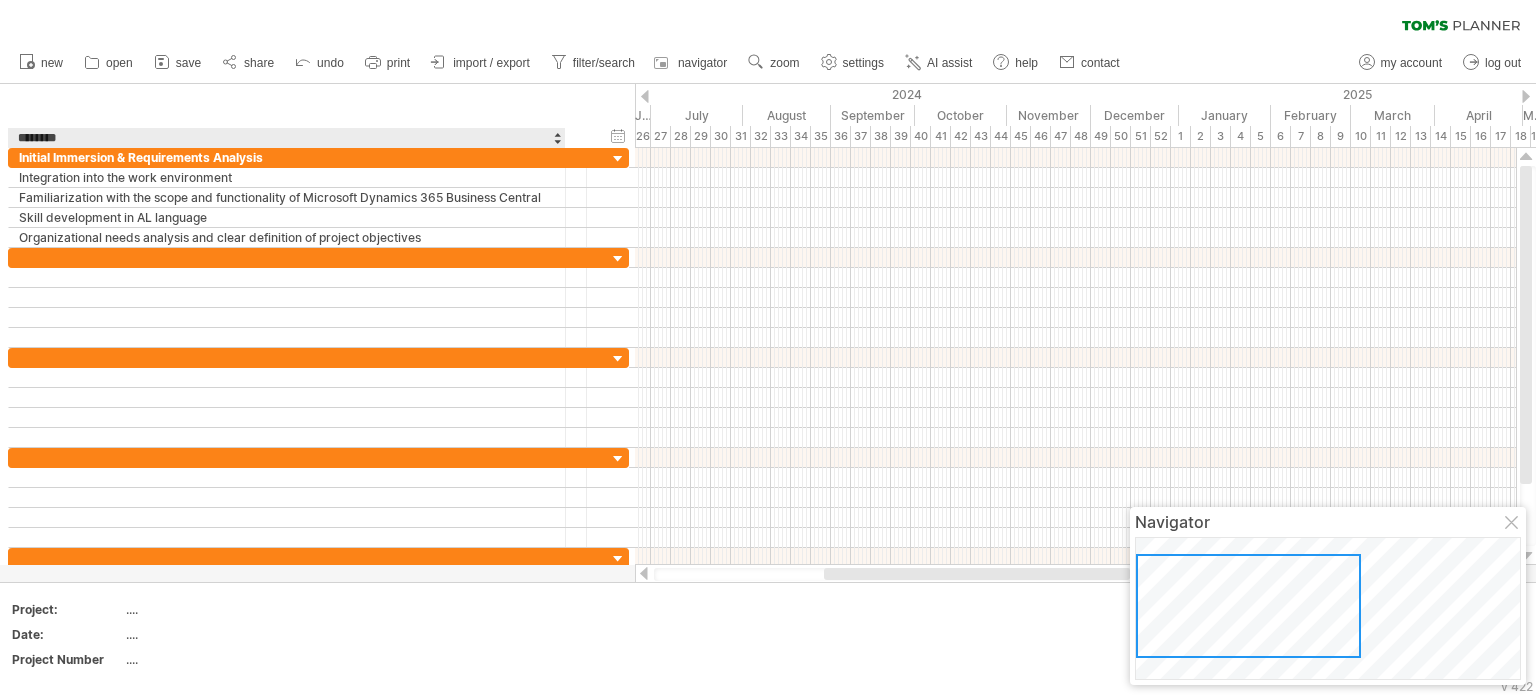 click on "********" at bounding box center [286, 138] 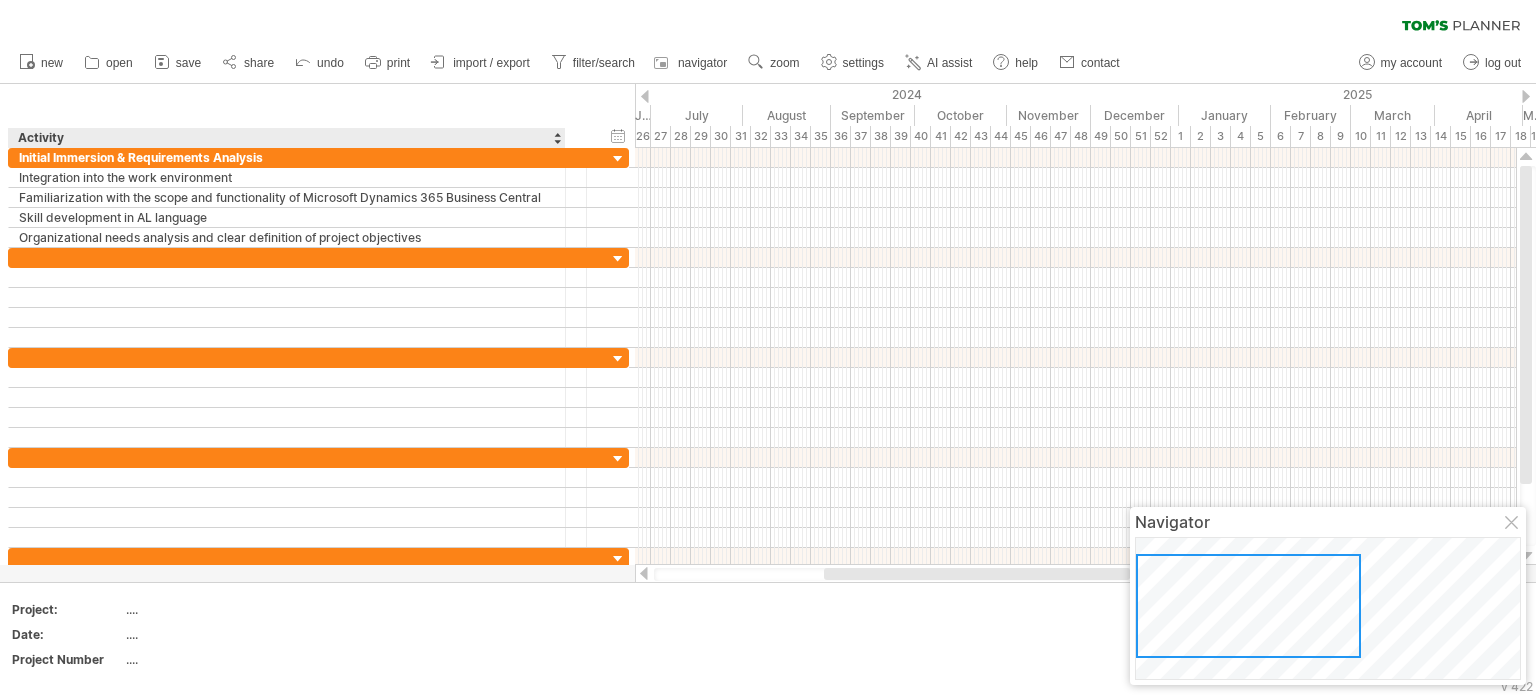 click on "hide start/end/duration show start/end/duration
******** Activity ******** Resource ****** Status" at bounding box center [317, 116] 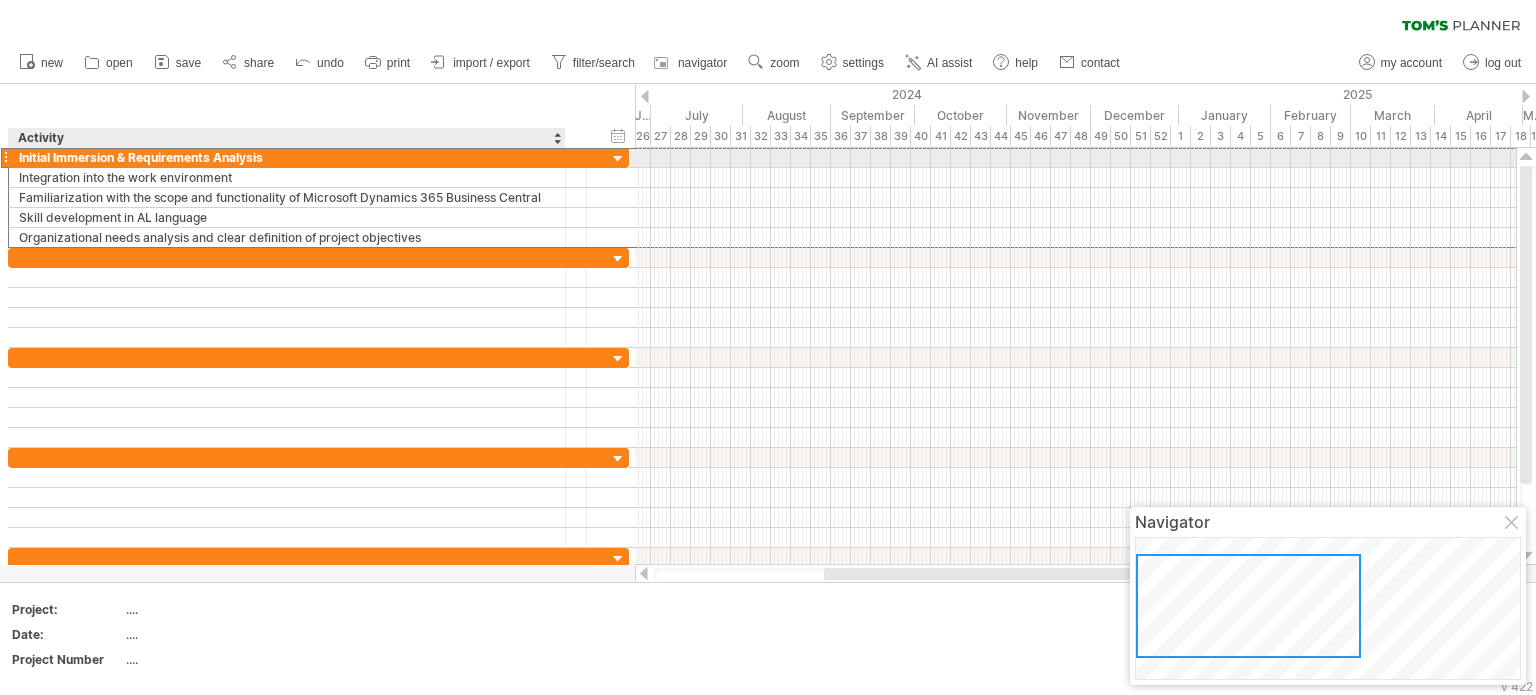 click on "Initial Immersion & Requirements Analysis" at bounding box center [287, 157] 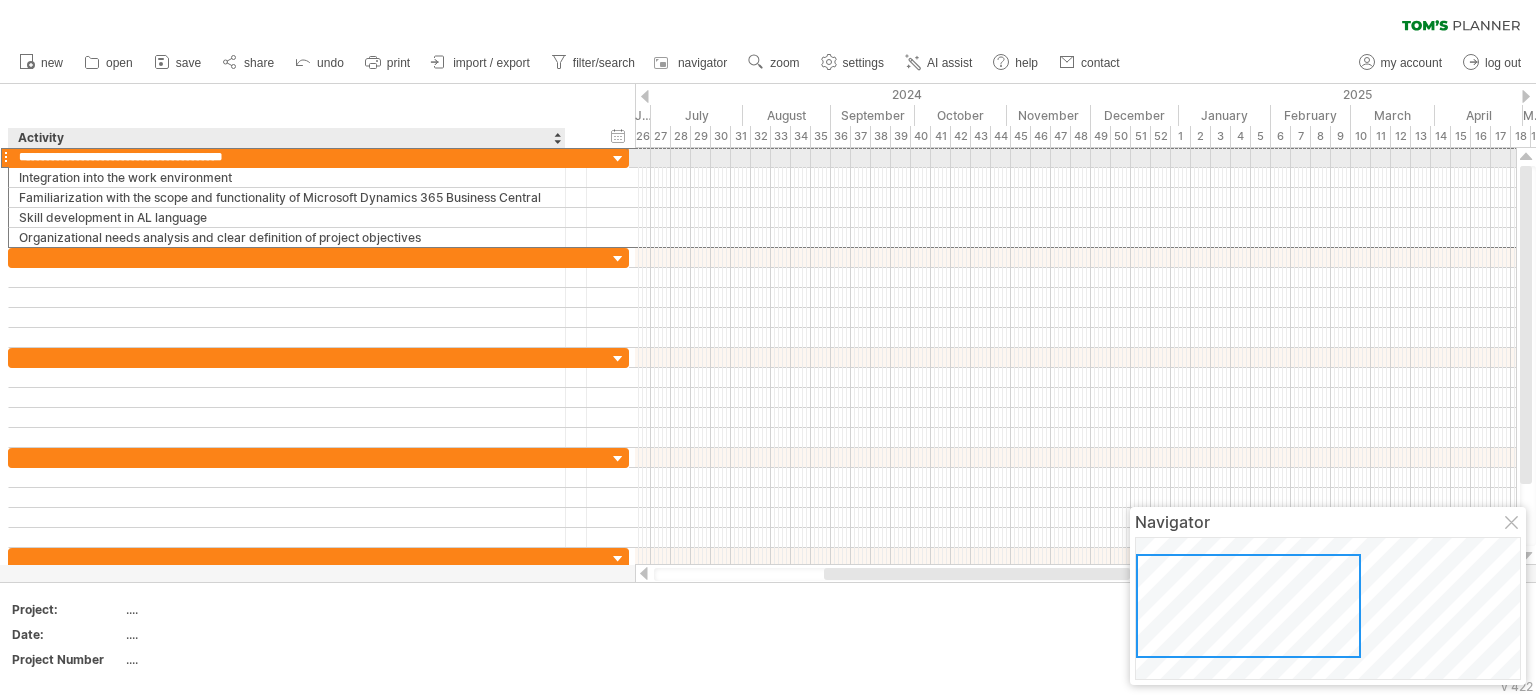 click on "**********" at bounding box center (287, 157) 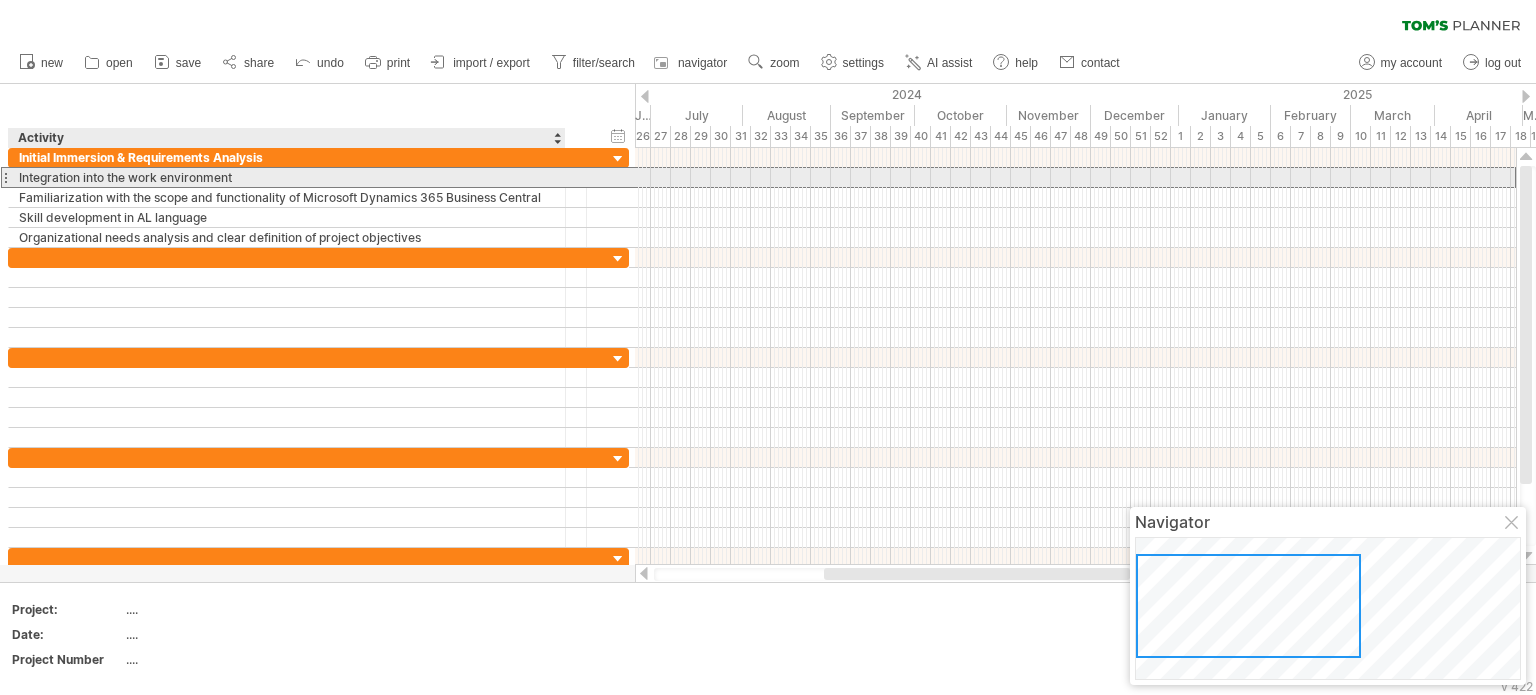 click on "Integration into the work environment" at bounding box center (287, 177) 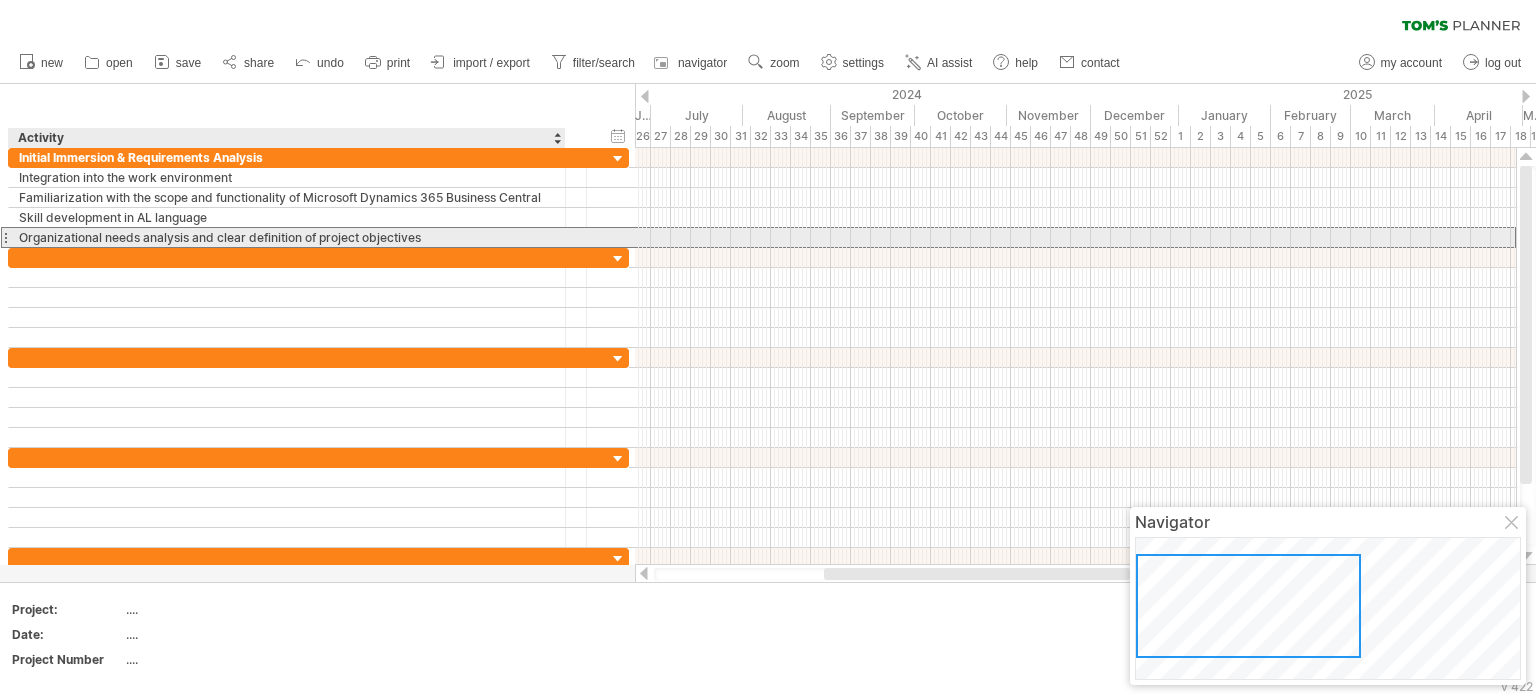 click on "Organizational needs analysis and clear definition of project objectives" at bounding box center (287, 237) 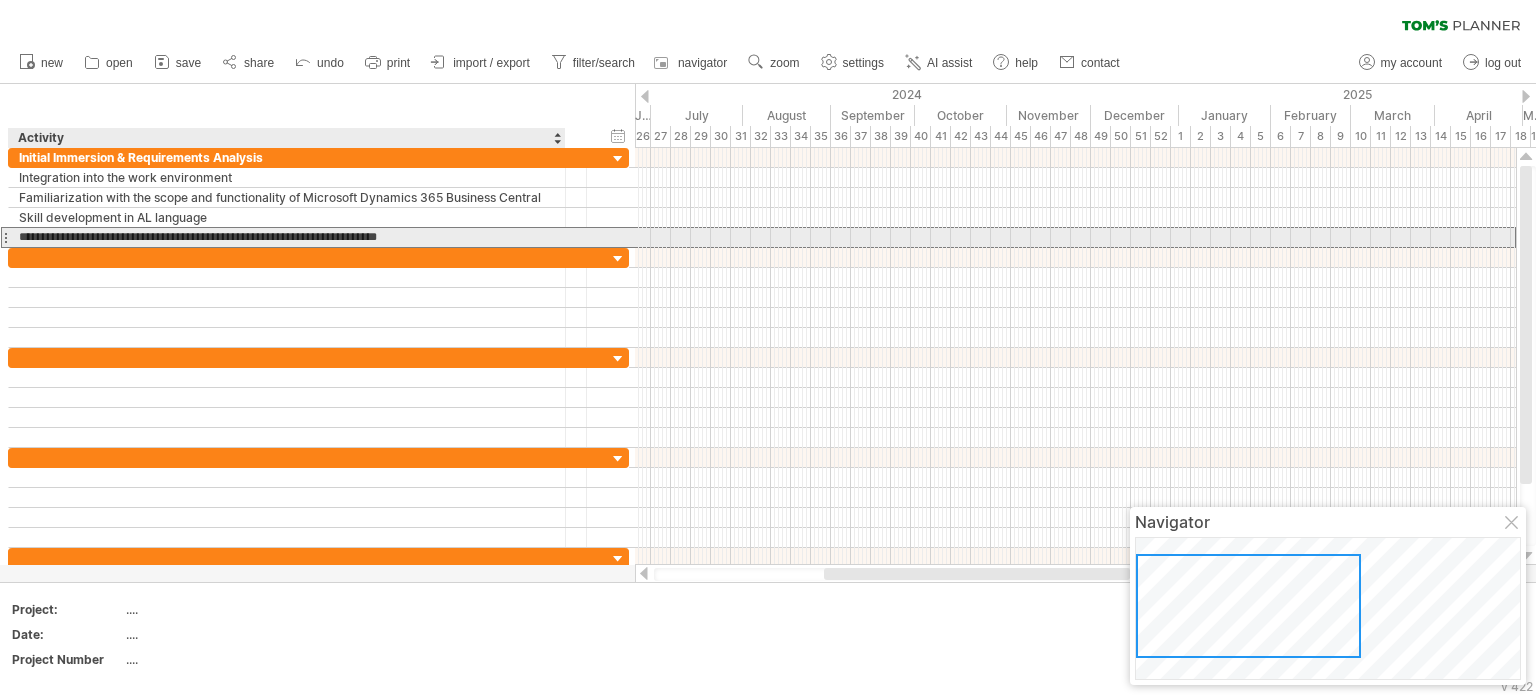 click on "**********" at bounding box center (287, 237) 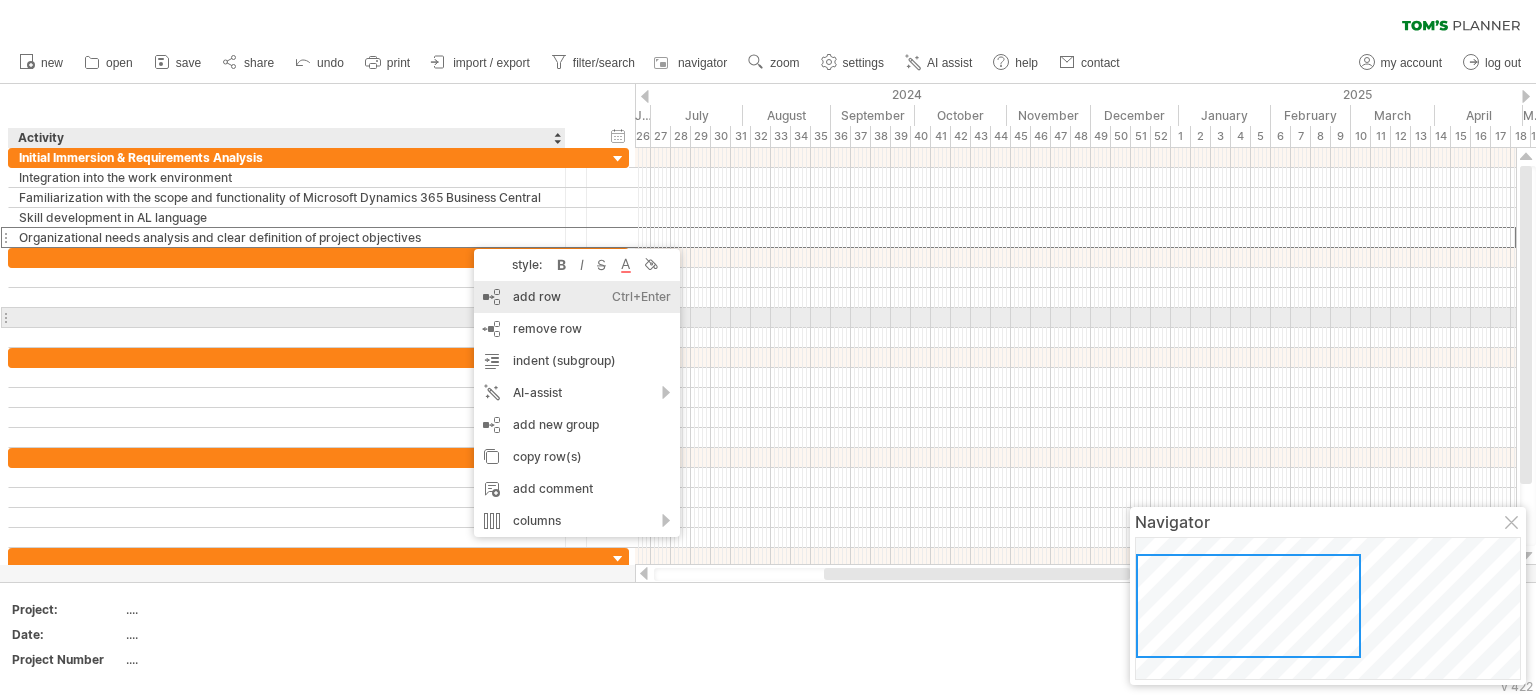 click on "add row Ctrl+Enter Cmd+Enter" at bounding box center [577, 297] 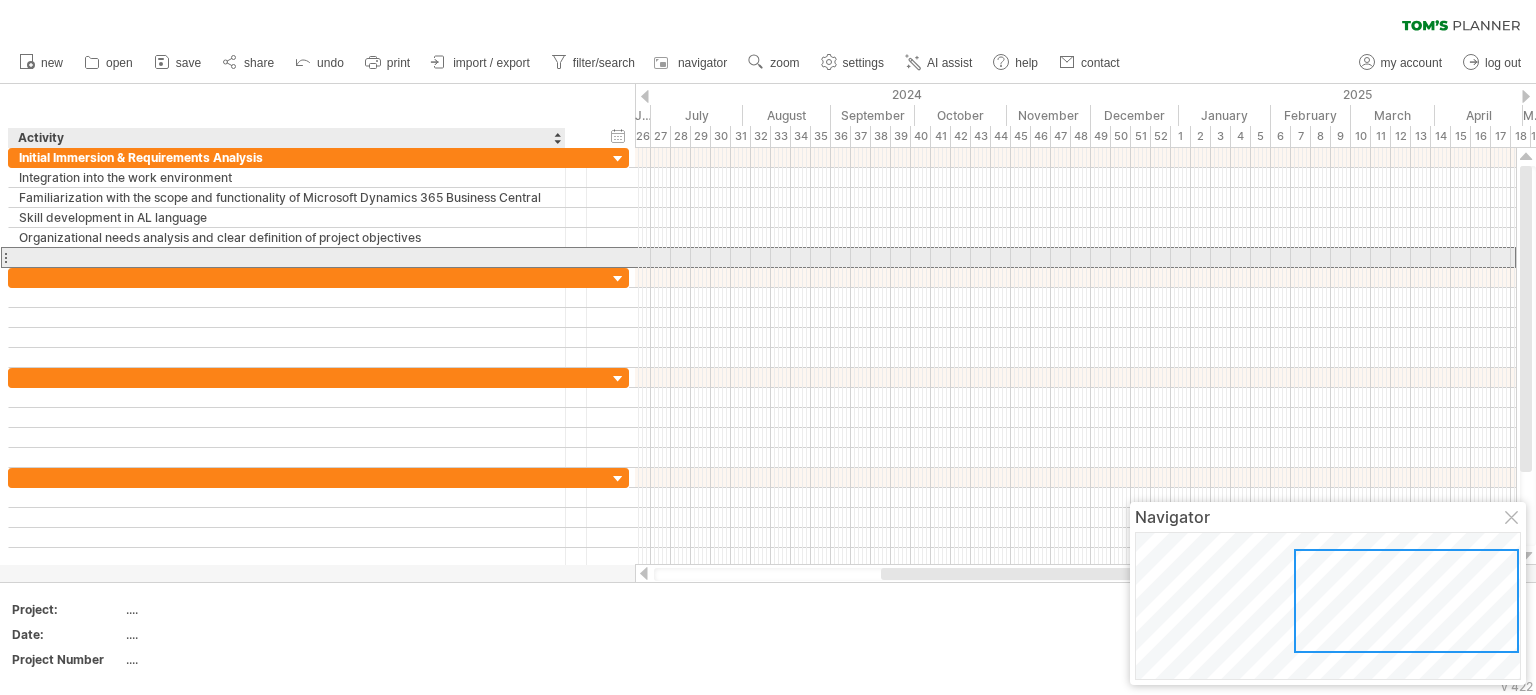 click at bounding box center (287, 257) 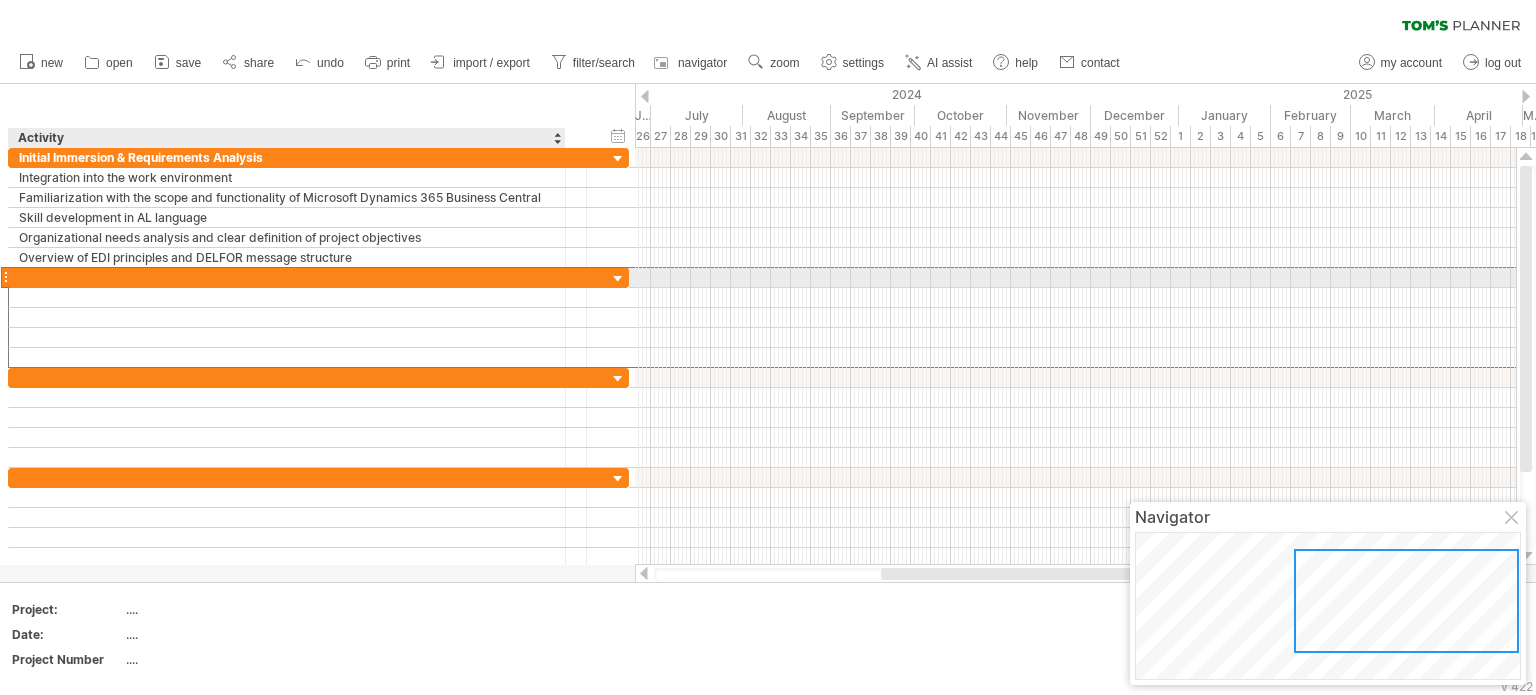 click at bounding box center (287, 277) 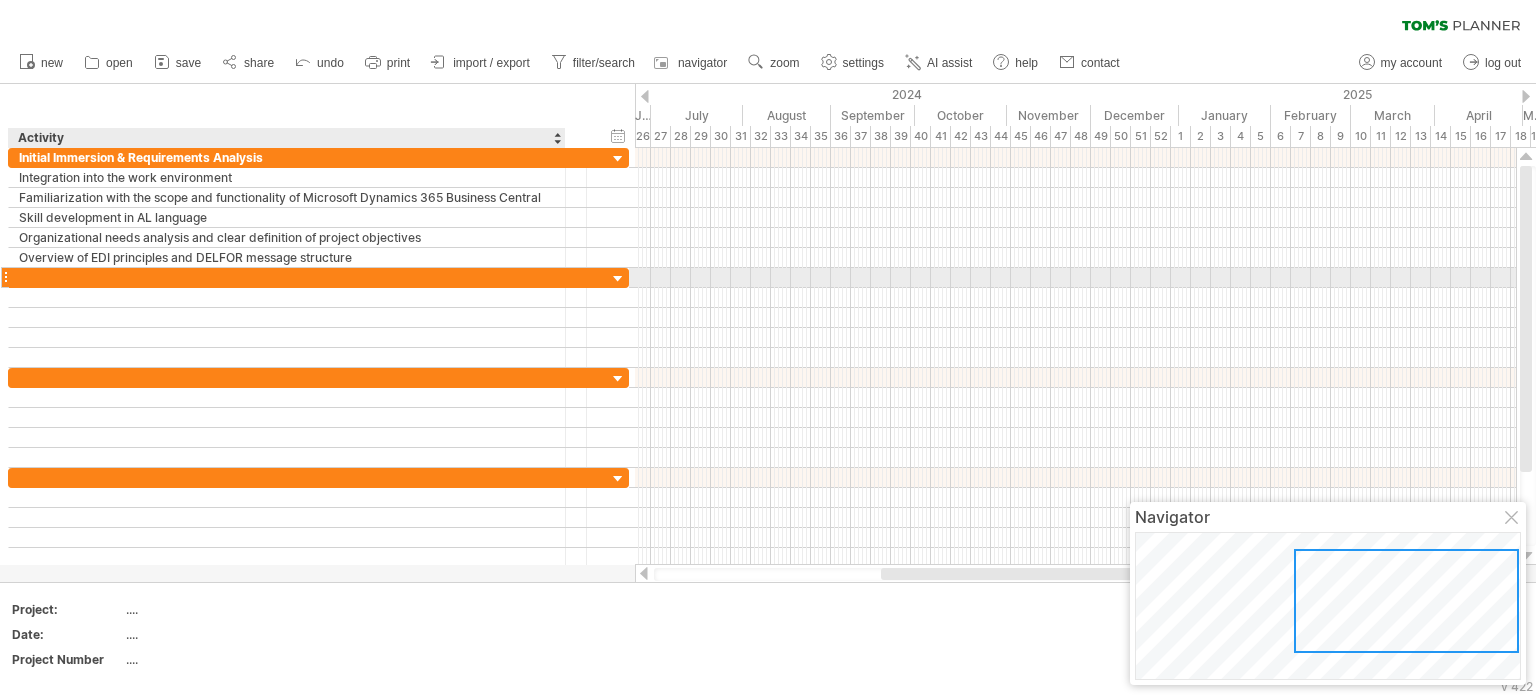 paste on "**********" 